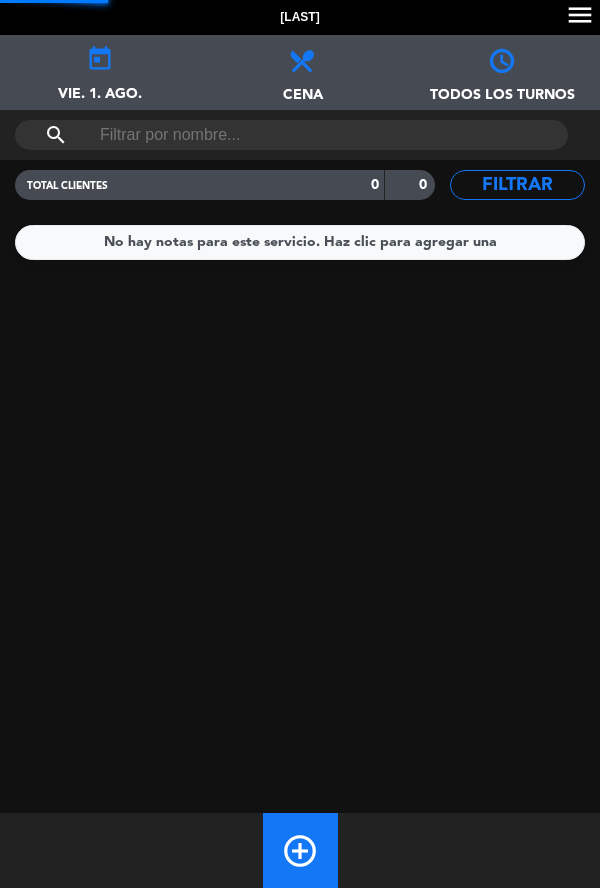 scroll, scrollTop: 0, scrollLeft: 0, axis: both 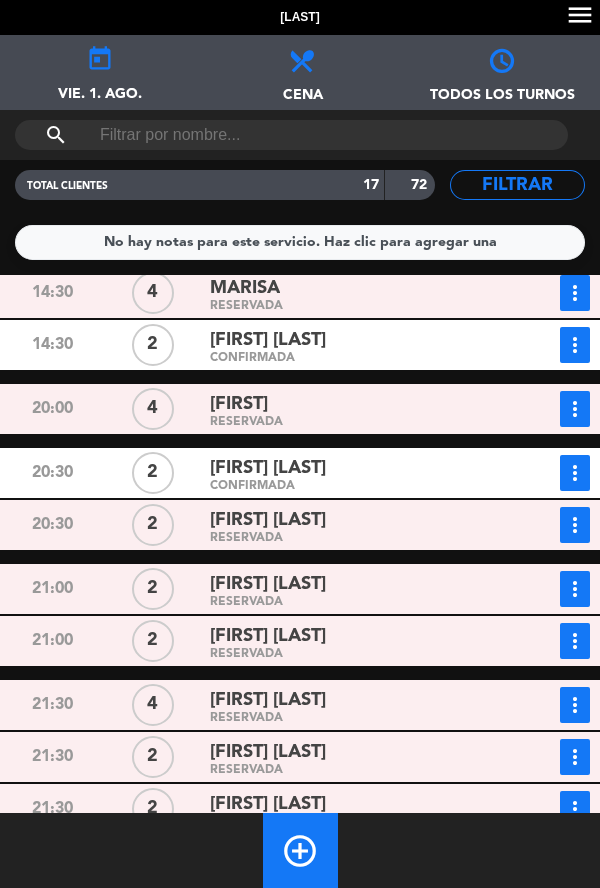 click on "[FIRST] [LAST]" 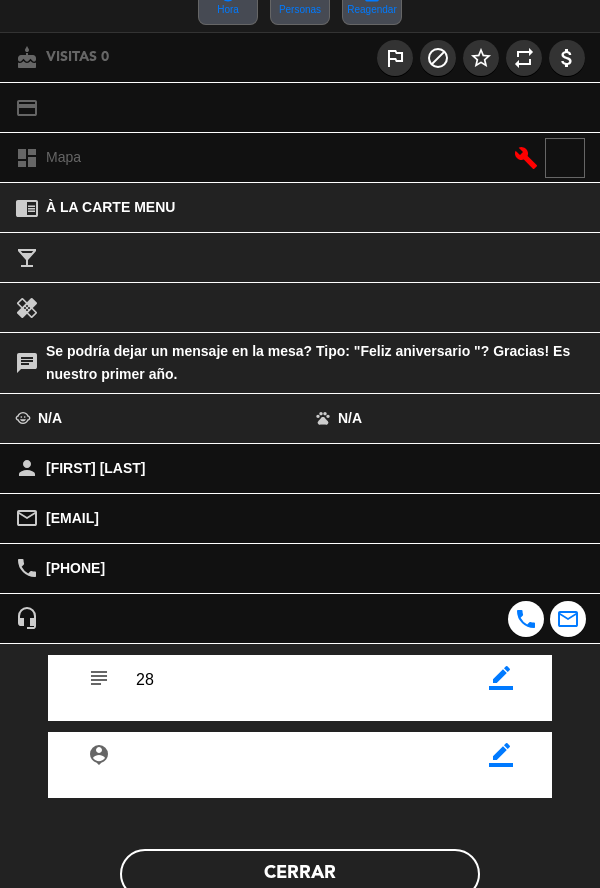 scroll, scrollTop: 243, scrollLeft: 0, axis: vertical 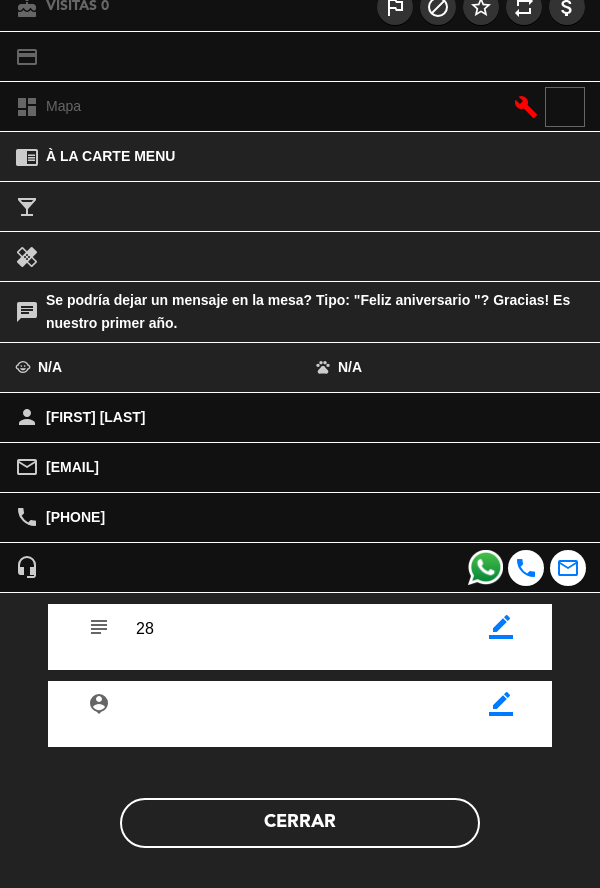 click on "Cerrar" 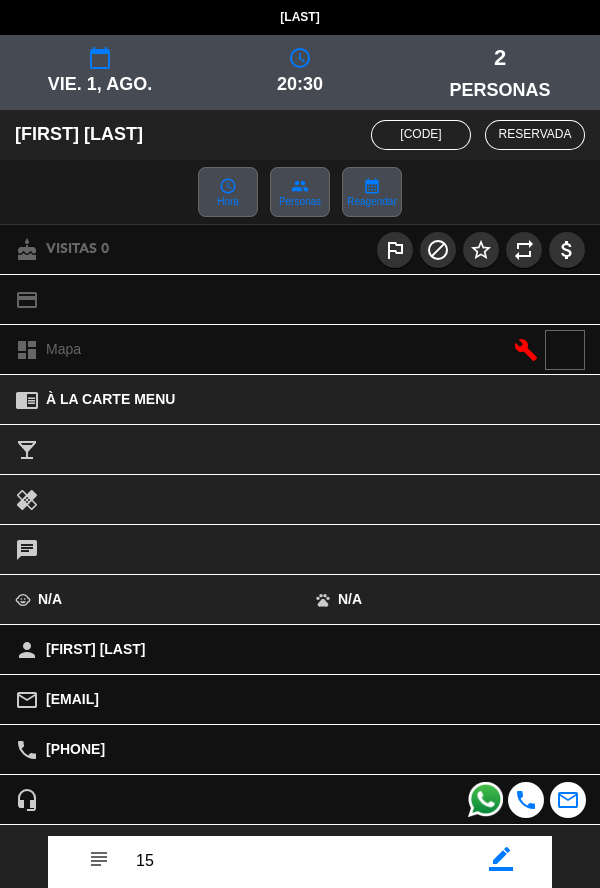 scroll, scrollTop: 173, scrollLeft: 0, axis: vertical 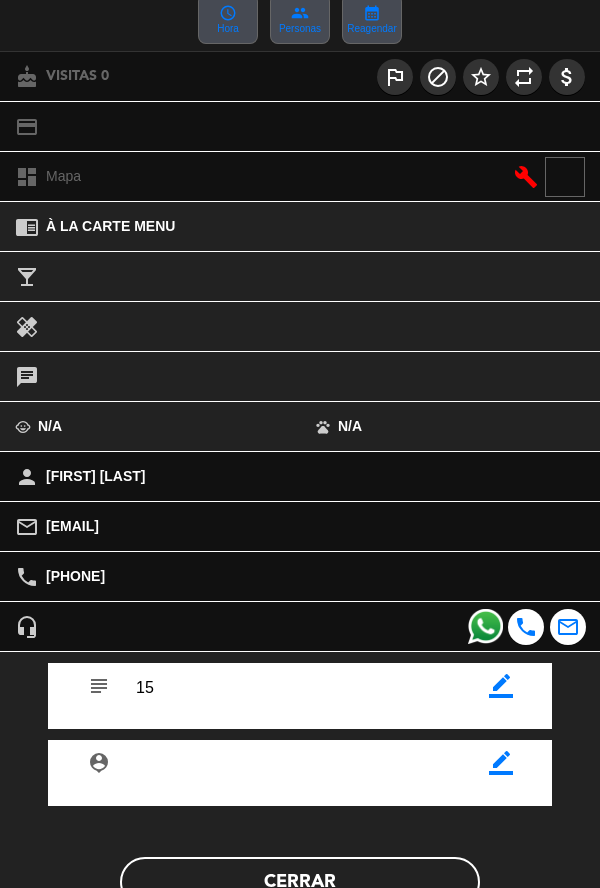 click on "star_border  border_color   person_pin                    border_color   Cerrar" 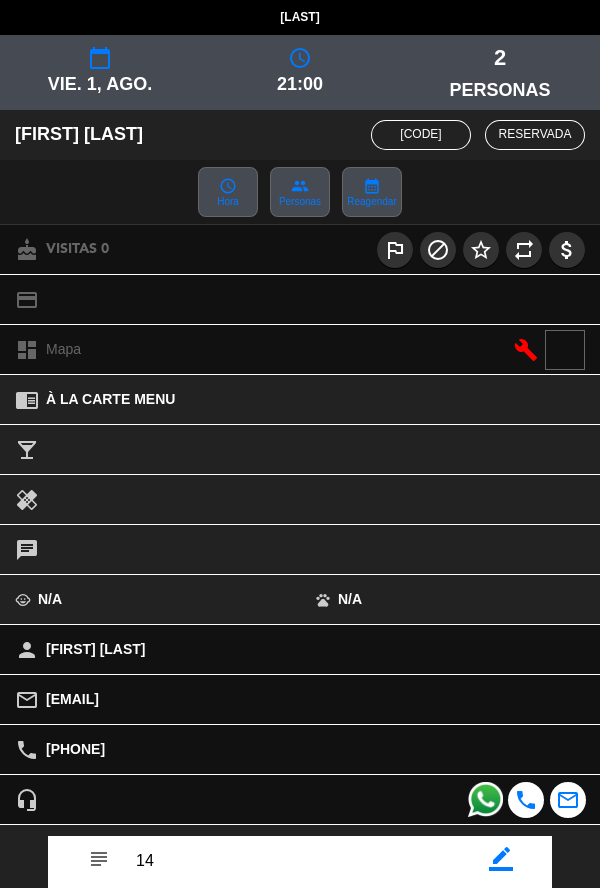 scroll, scrollTop: 232, scrollLeft: 0, axis: vertical 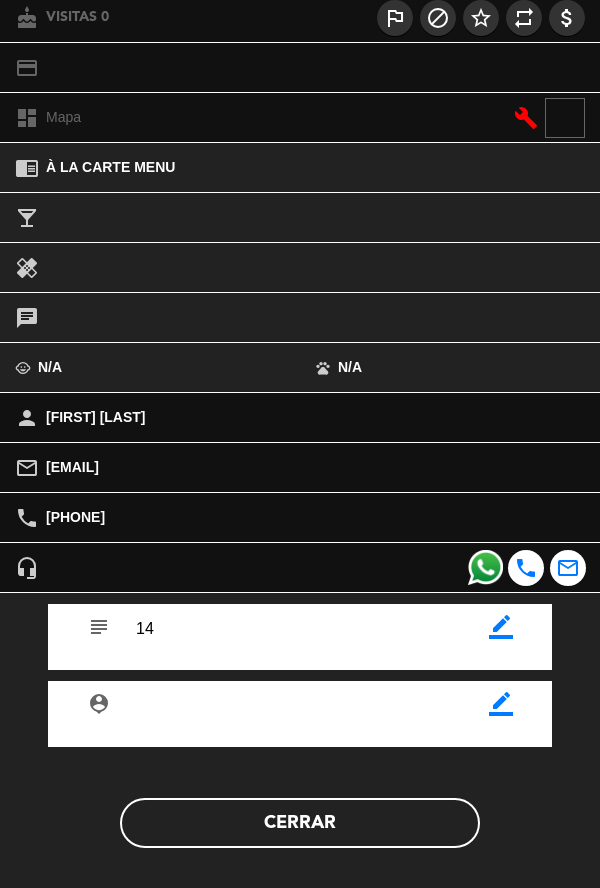 click on "Cerrar" 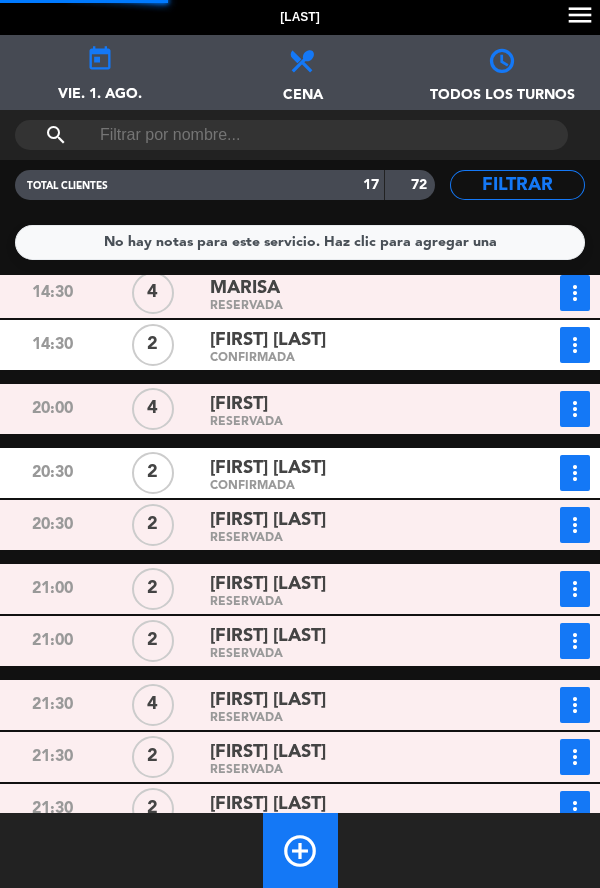 click on "pets N/A" 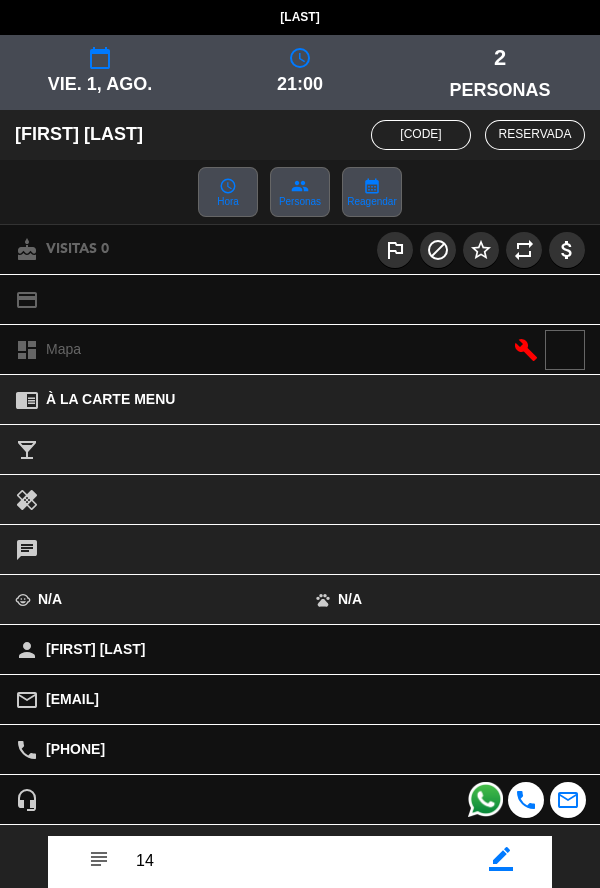 scroll, scrollTop: 232, scrollLeft: 0, axis: vertical 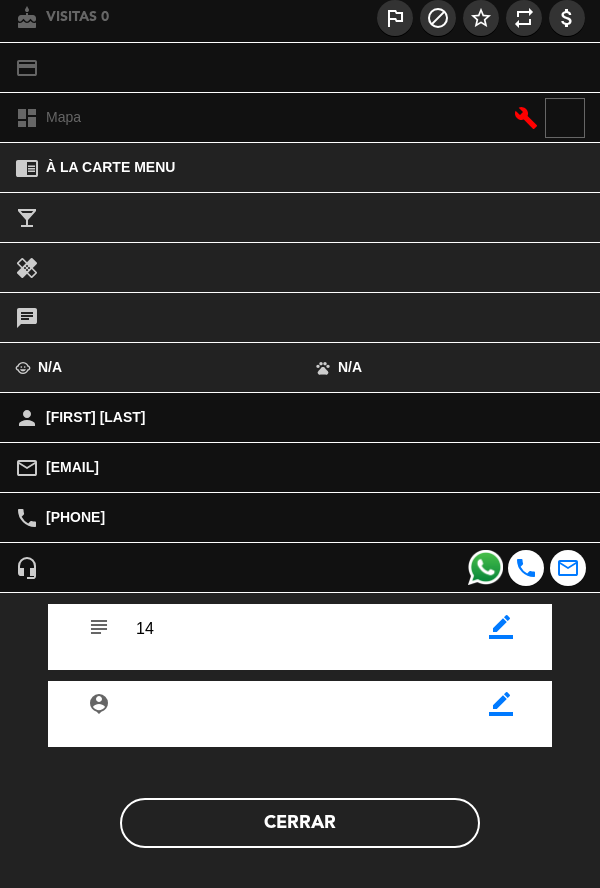 click on "Cerrar" 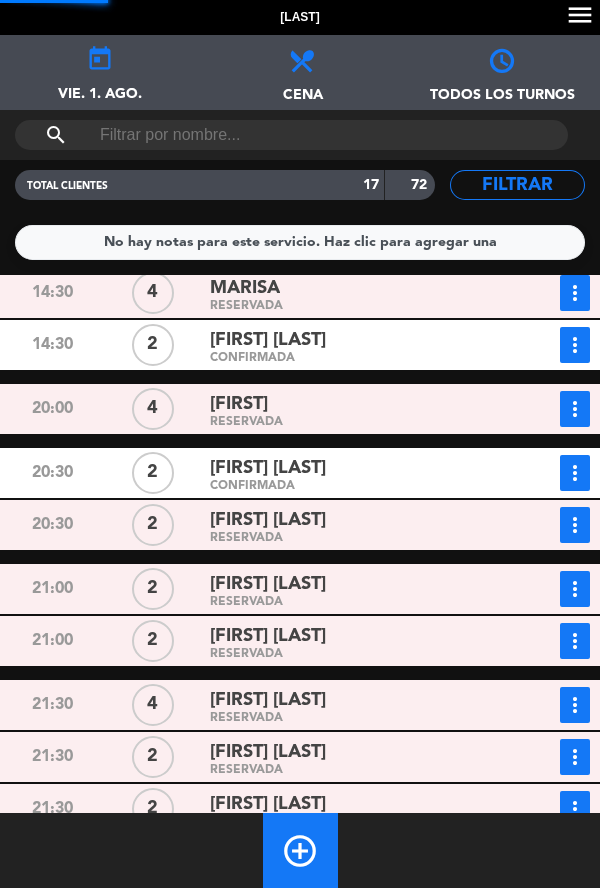 click on "RESERVADA" 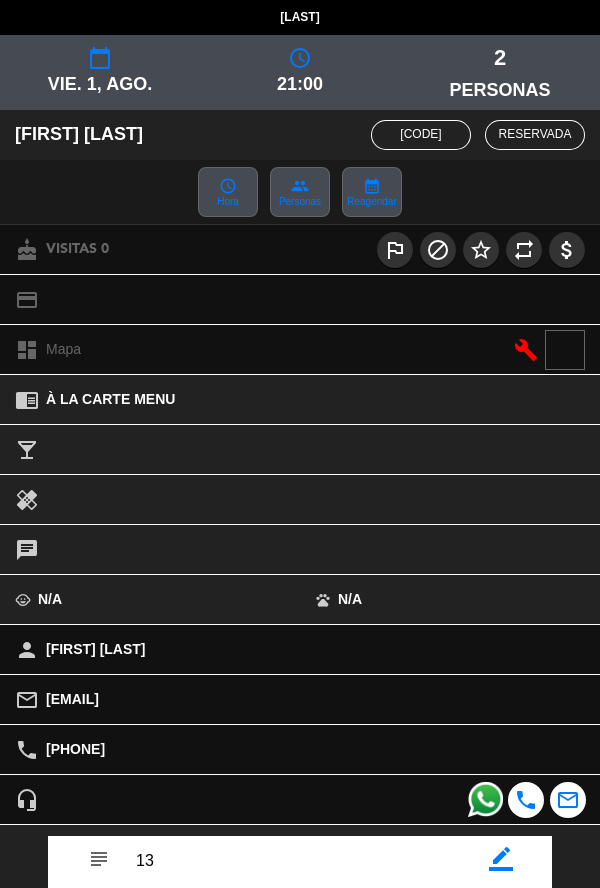 scroll, scrollTop: 232, scrollLeft: 0, axis: vertical 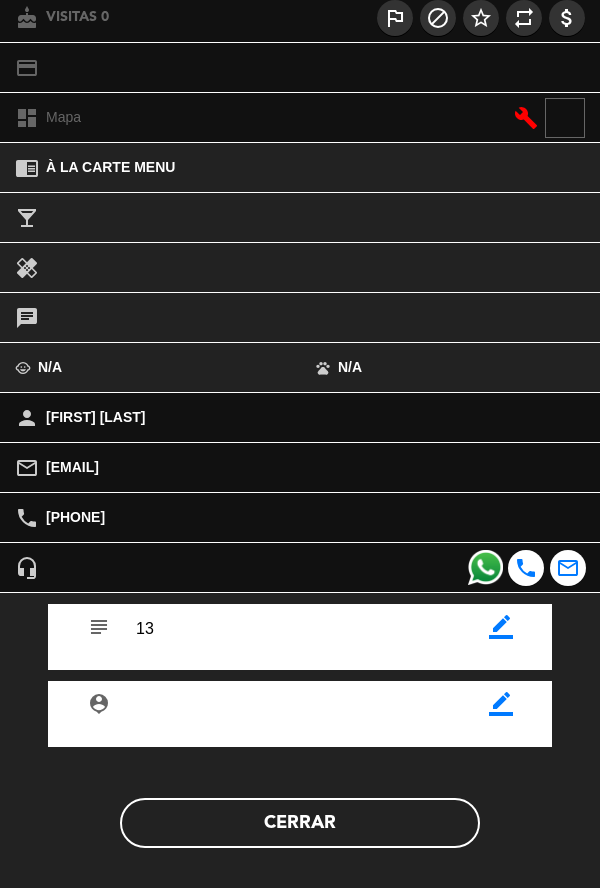 click on "Cerrar" 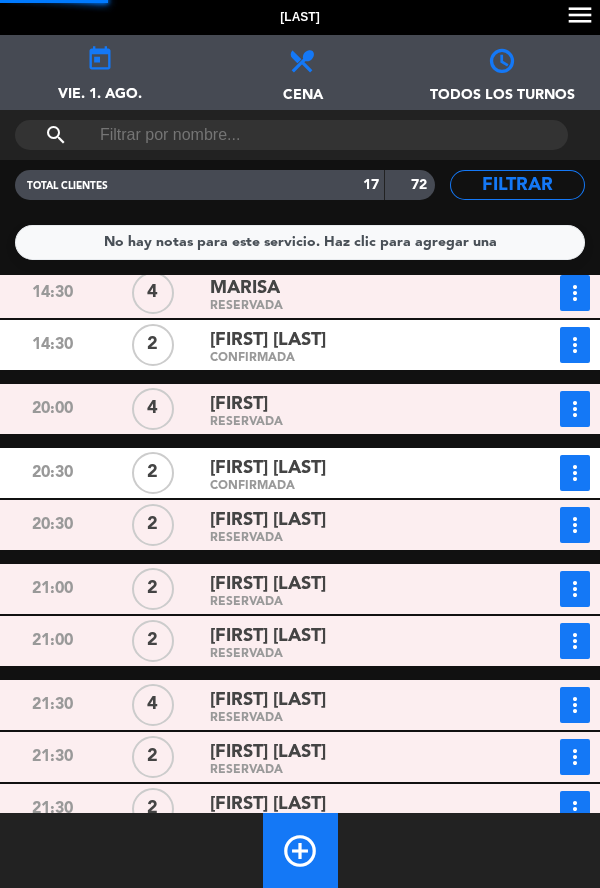 click on "RESERVADA" 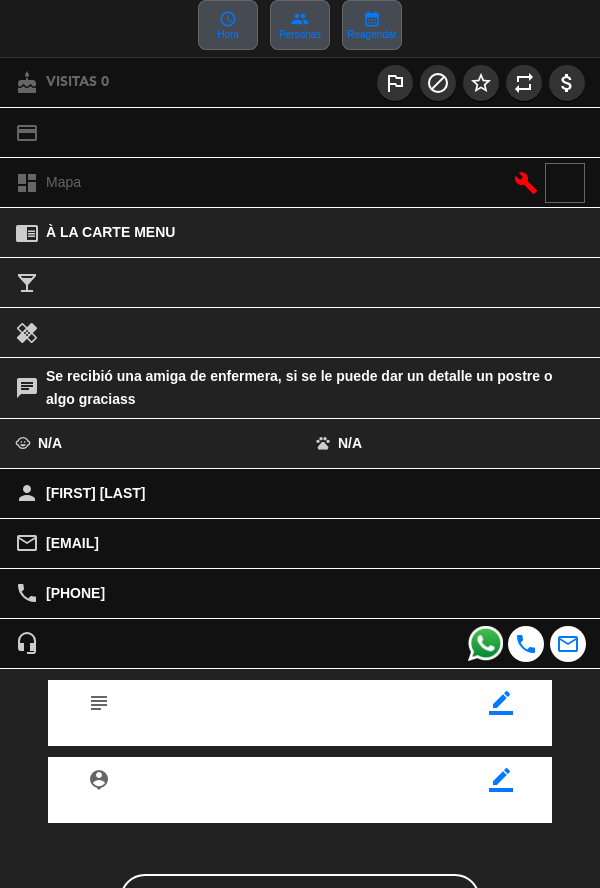 scroll, scrollTop: 172, scrollLeft: 0, axis: vertical 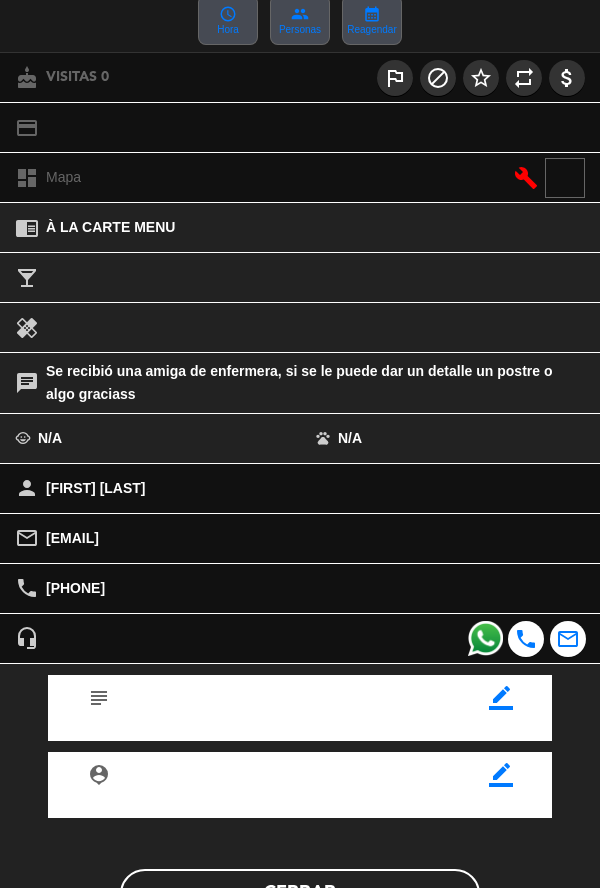 click on "border_color" 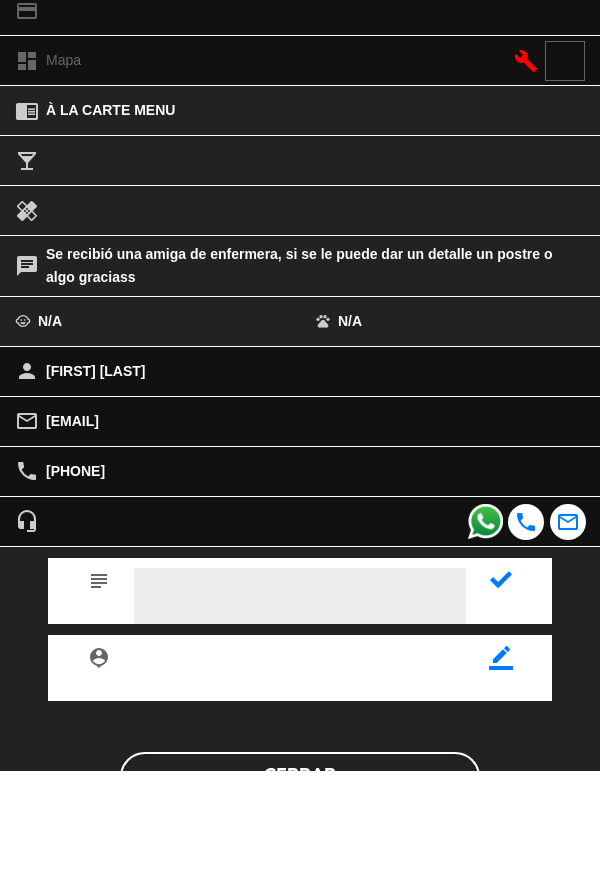 scroll, scrollTop: 0, scrollLeft: 0, axis: both 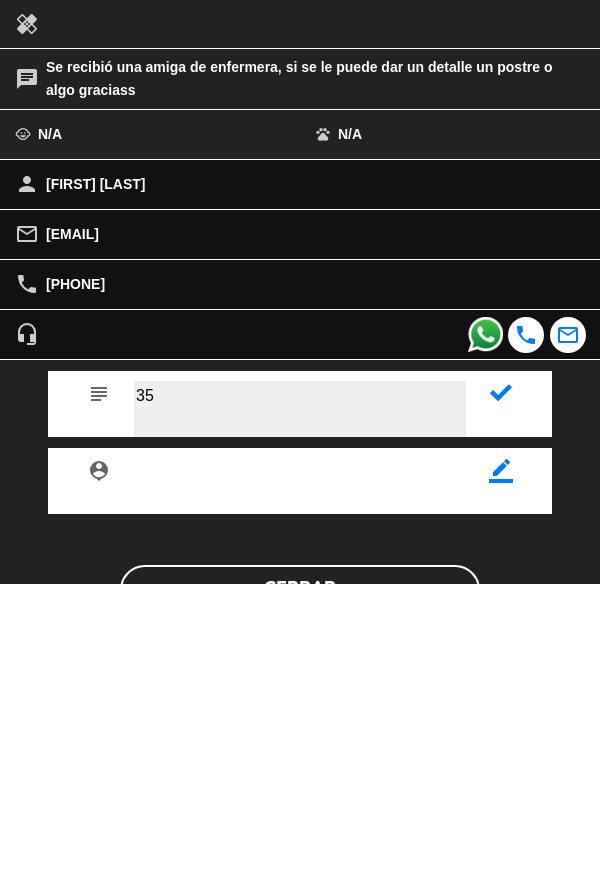 type on "35" 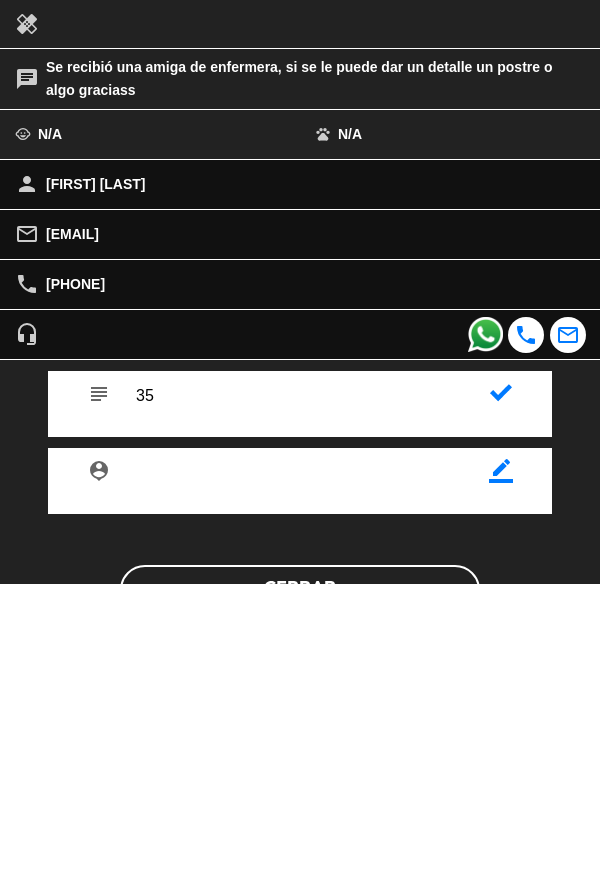 click 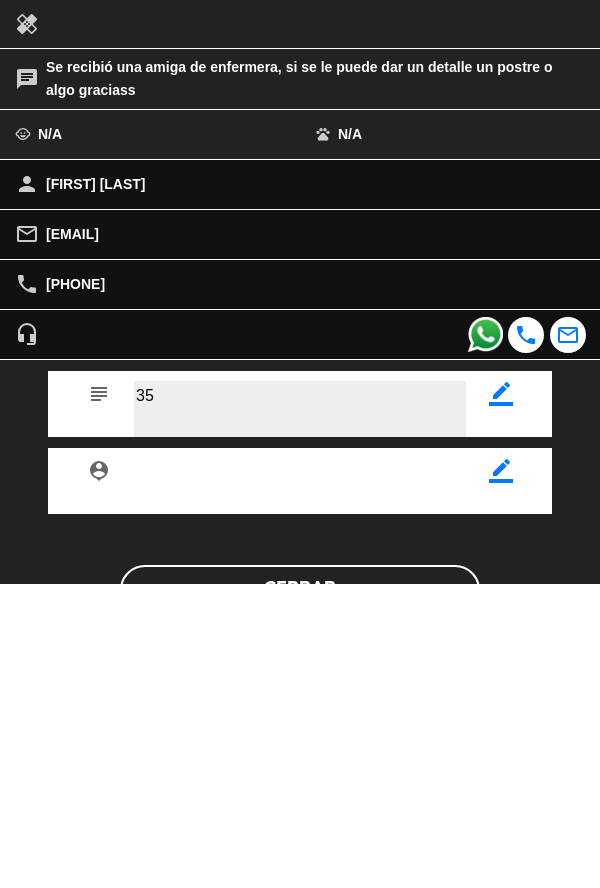 scroll, scrollTop: 0, scrollLeft: 0, axis: both 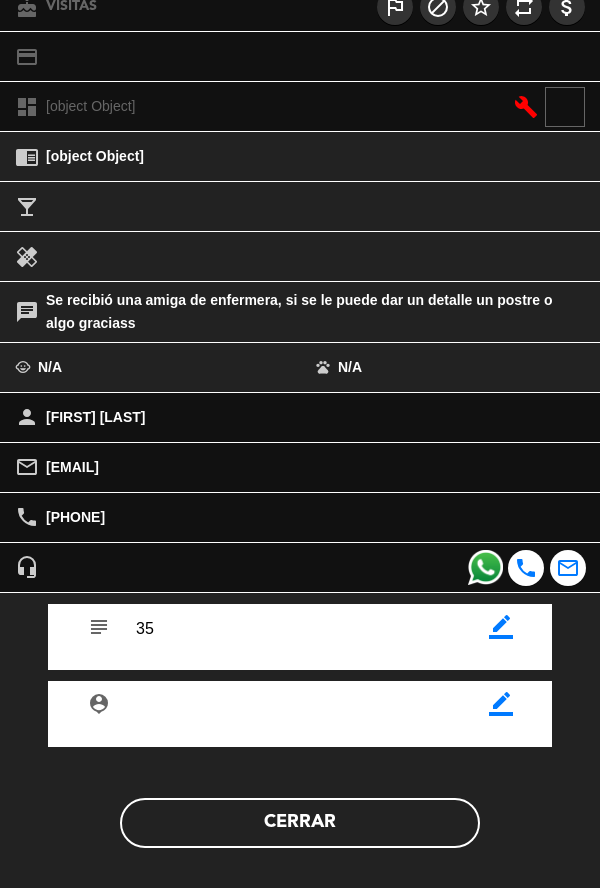 click on "Cerrar" 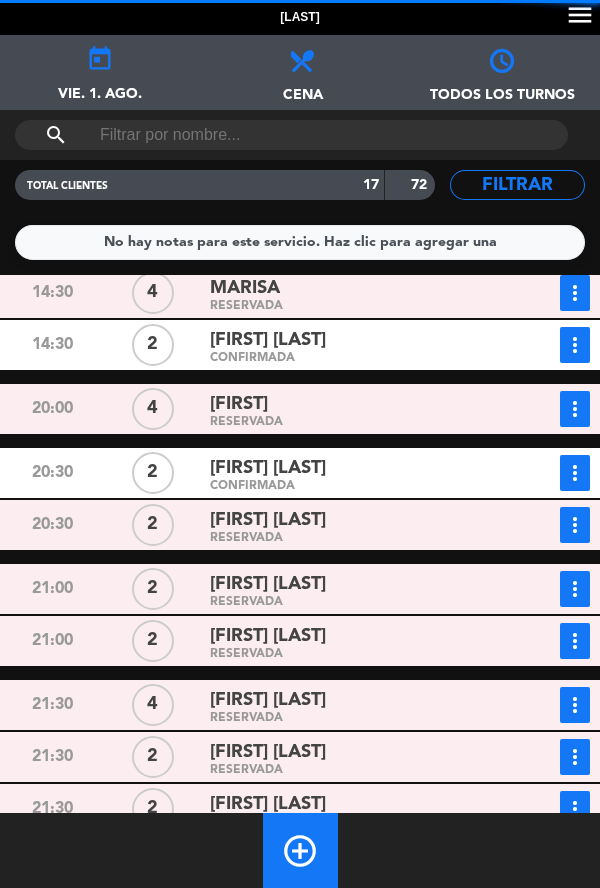 click on "[TIME] [NUMBER] [FIRST] [LAST] CONFIRMADA more_vert Estado de la reserva [PHONE] [EMAIL] [TIME] [NUMBER] [NAME] RESERVADA more_vert Estado de la reserva [PHONE] [TIME] [NUMBER] [FIRST] [LAST] CONFIRMADA more_vert Estado de la reserva [PHONE] [EMAIL] [TIME] [NUMBER] [FIRST] RESERVADA more_vert Estado de la reserva [TIME] [NUMBER] [FIRST] [LAST] CONFIRMADA more_vert Estado de la reserva [PHONE] [EMAIL] [TIME] [NUMBER] [FIRST] [LAST] RESERVADA more_vert Estado de la reserva [PHONE] [EMAIL] [TIME] [NUMBER] [FIRST] [LAST] RESERVADA more_vert Estado de la reserva [PHONE] [EMAIL] [TIME] [NUMBER] [FIRST] [LAST] RESERVADA more_vert Estado de la reserva [PHONE] [EMAIL] [TIME] [NUMBER] [FIRST] [LAST] RESERVADA more_vert Estado de la reserva" 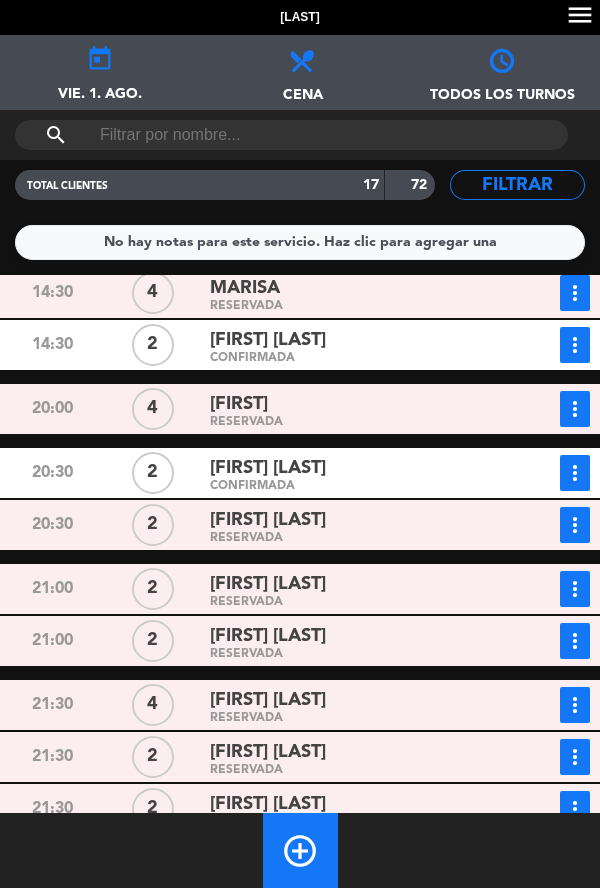 click on "RESERVADA" 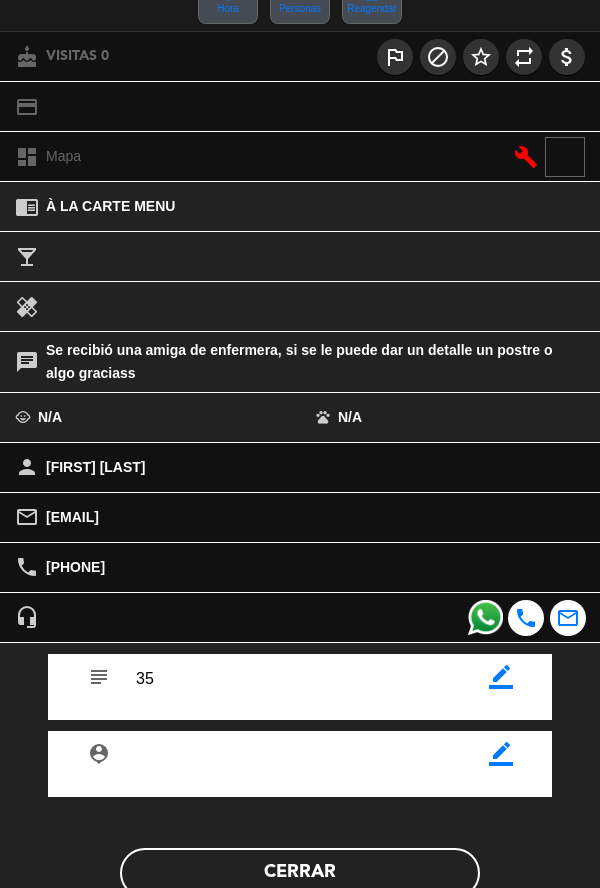 scroll, scrollTop: 204, scrollLeft: 0, axis: vertical 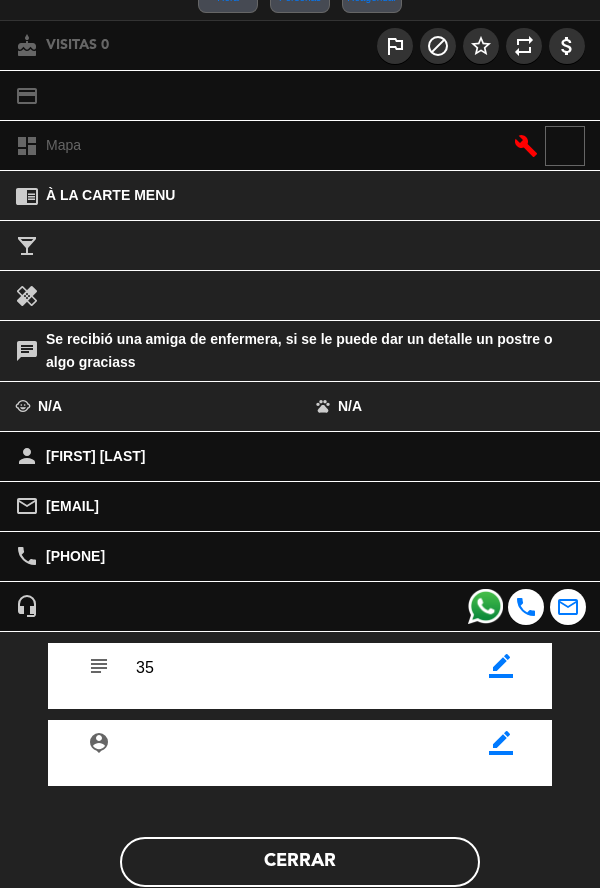 click on "border_color" 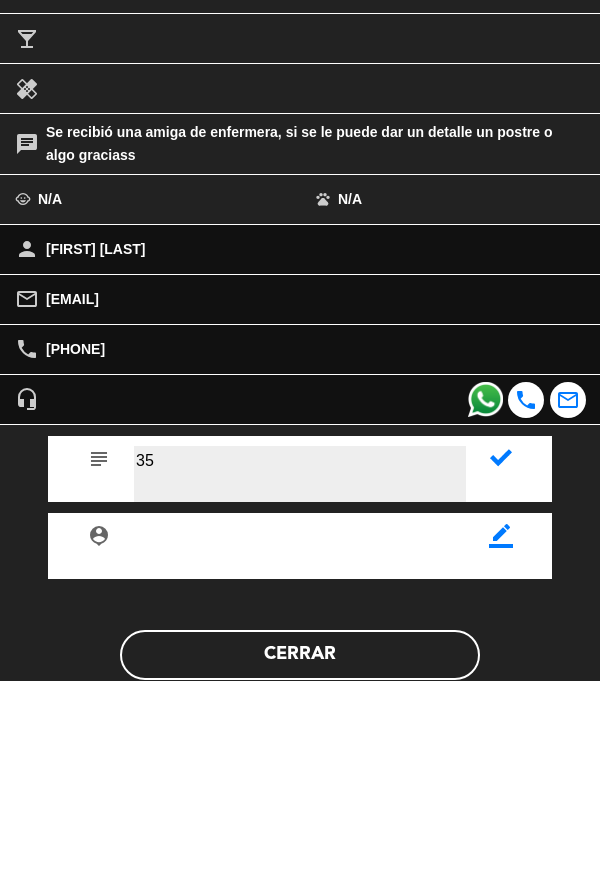 scroll, scrollTop: 0, scrollLeft: 0, axis: both 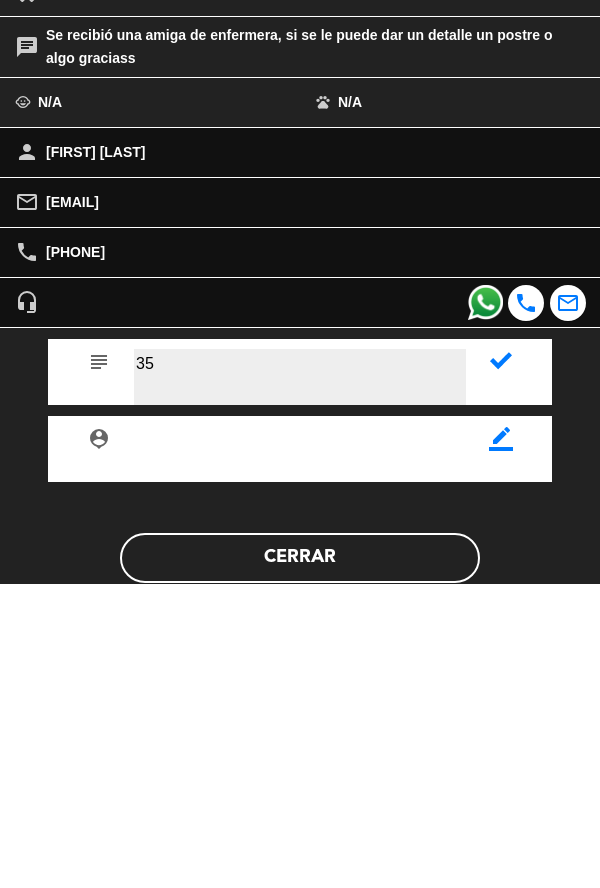 type on "3" 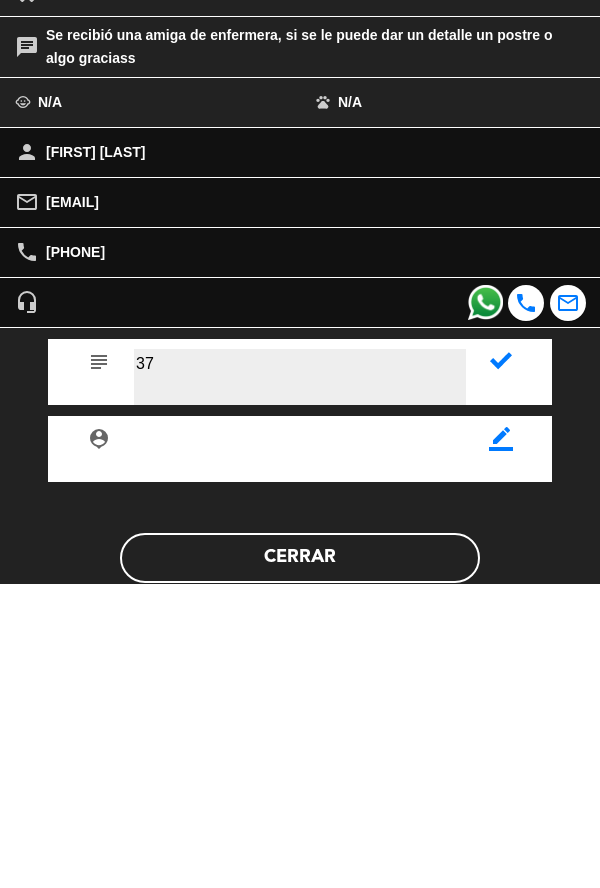 type on "37" 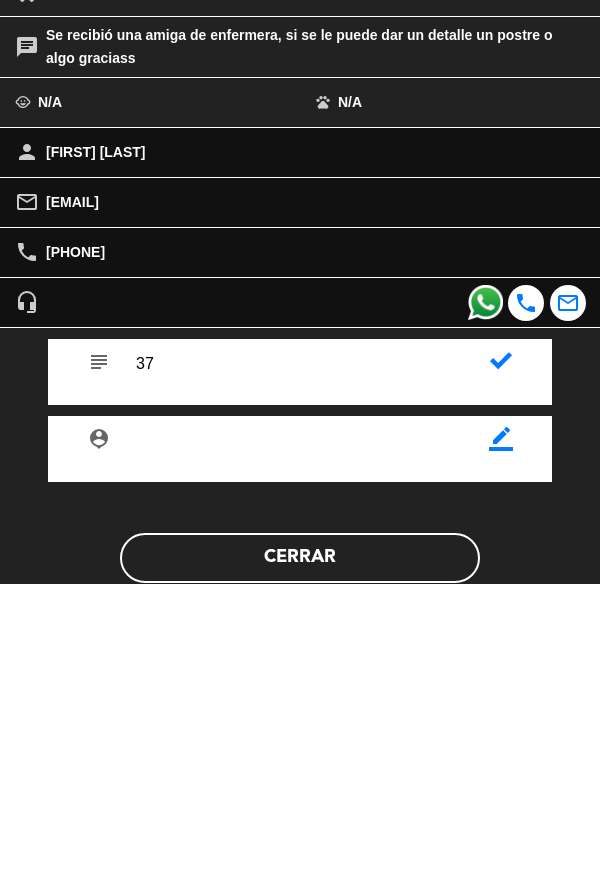 click 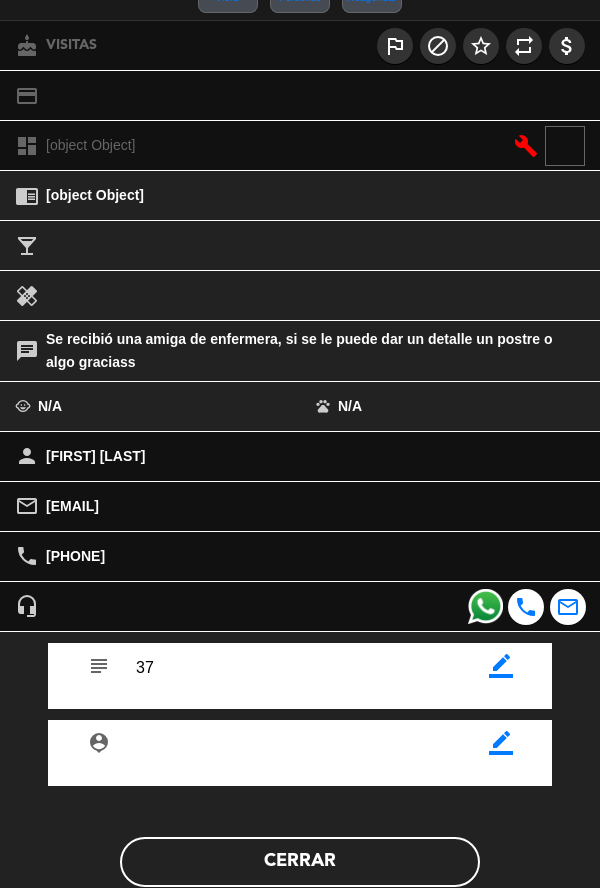click on "Cerrar" 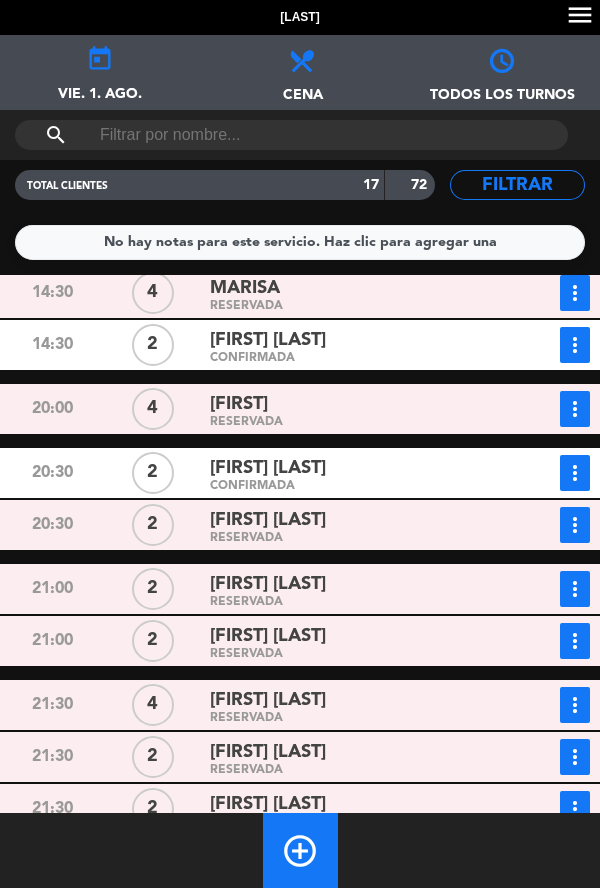 scroll, scrollTop: 151, scrollLeft: 0, axis: vertical 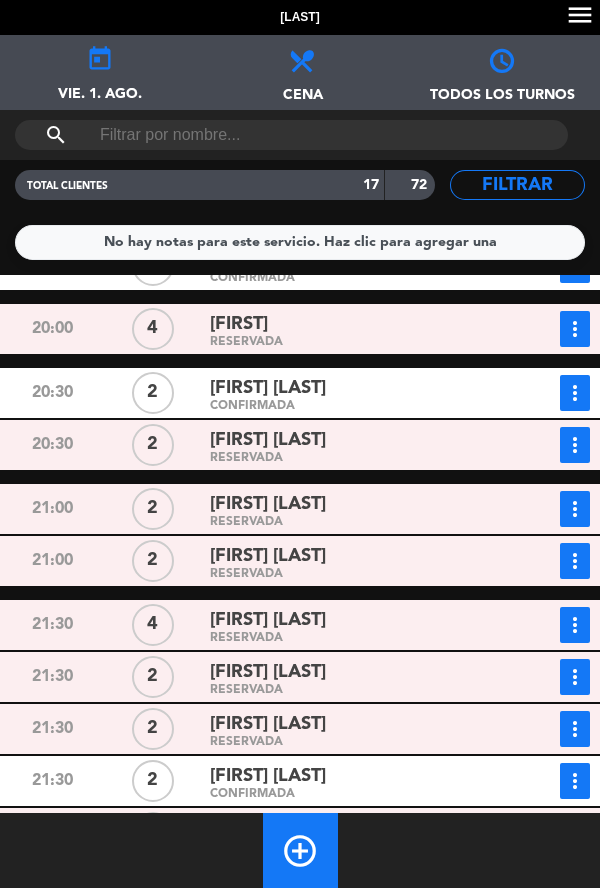 click on "RESERVADA" 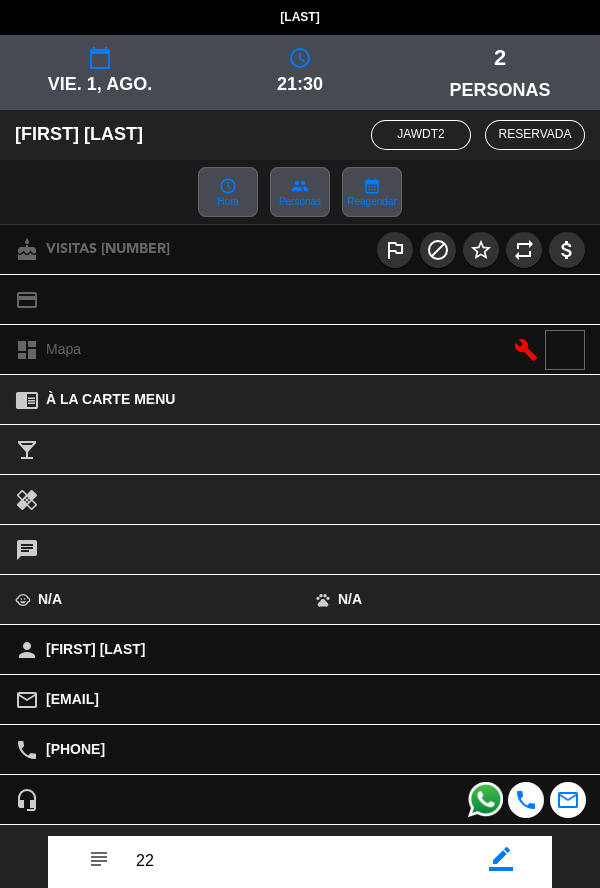 scroll, scrollTop: 232, scrollLeft: 0, axis: vertical 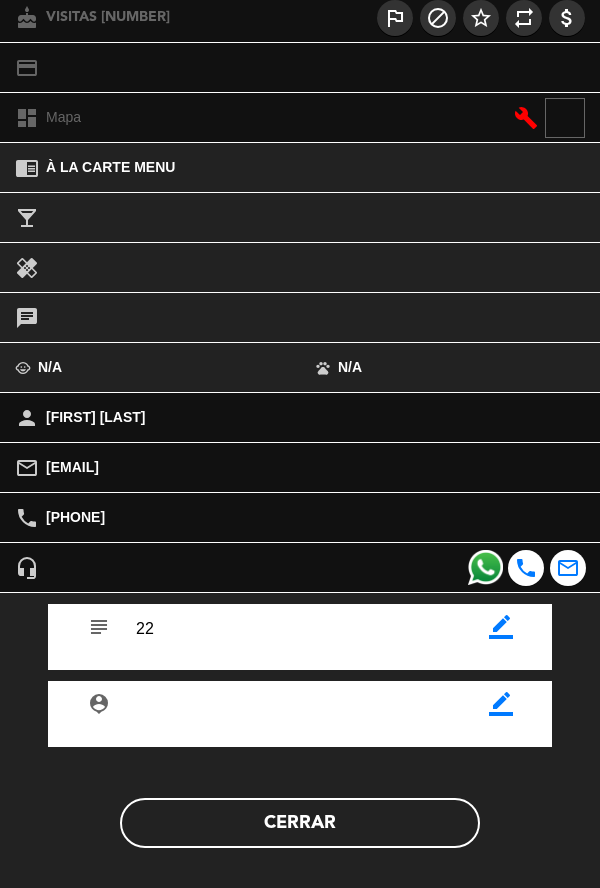 click on "Cerrar" 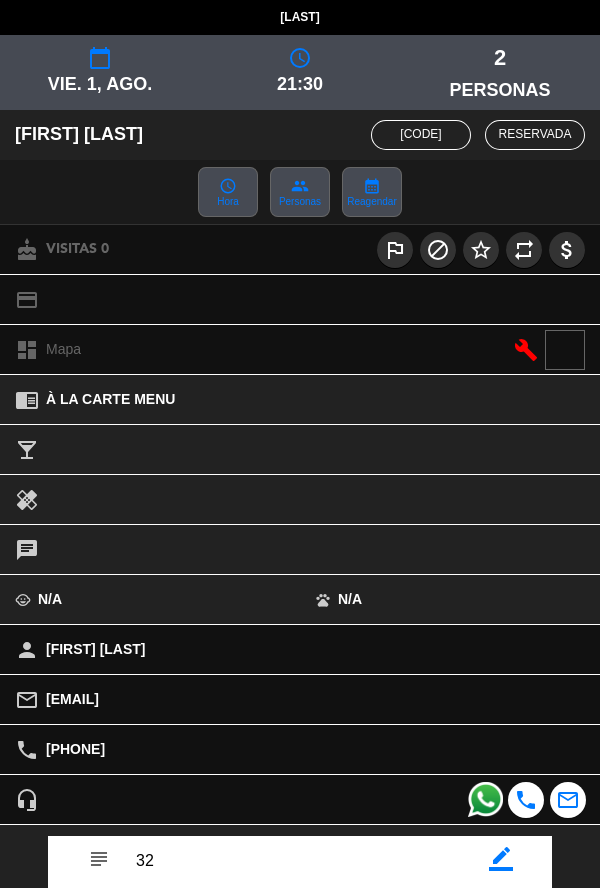 scroll, scrollTop: 232, scrollLeft: 0, axis: vertical 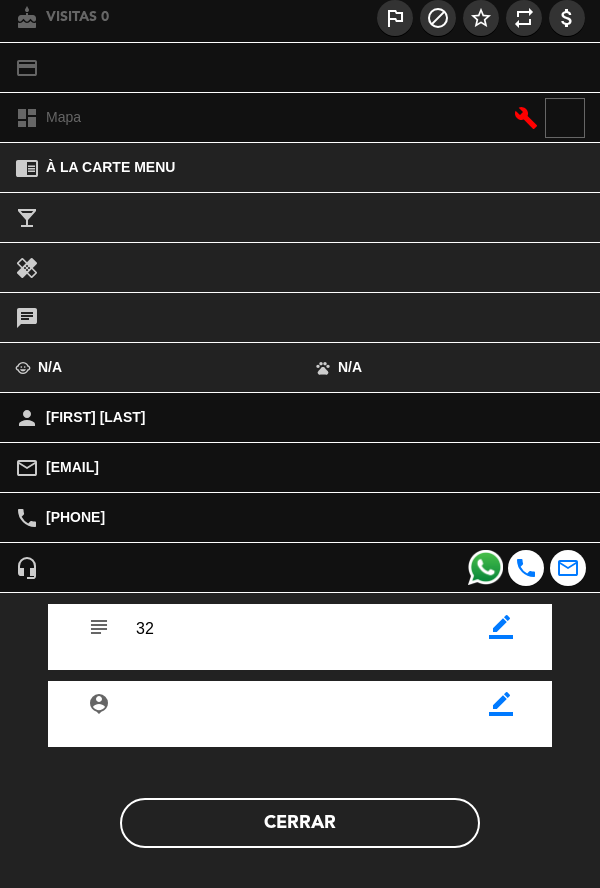 click on "Cerrar" 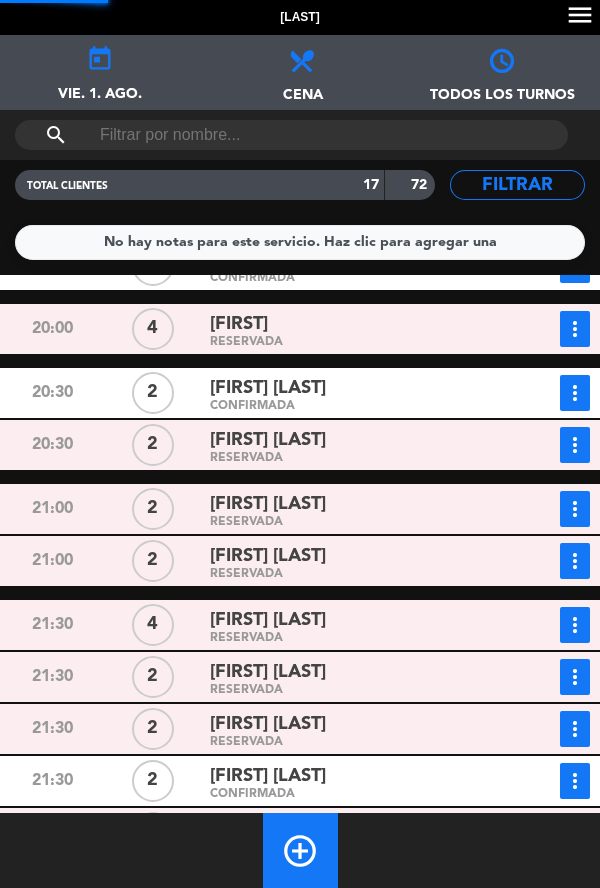 click on "[FIRST] [LAST]" 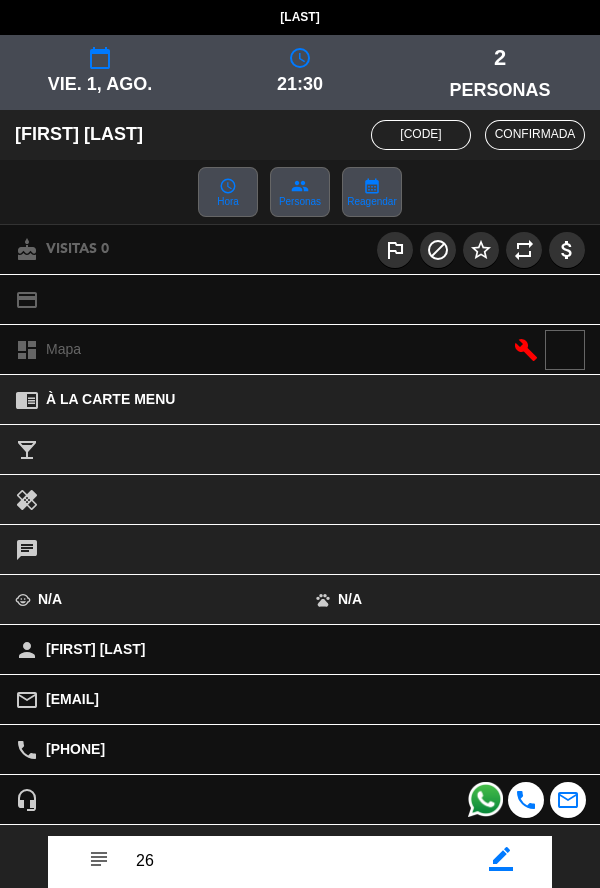 scroll, scrollTop: 232, scrollLeft: 0, axis: vertical 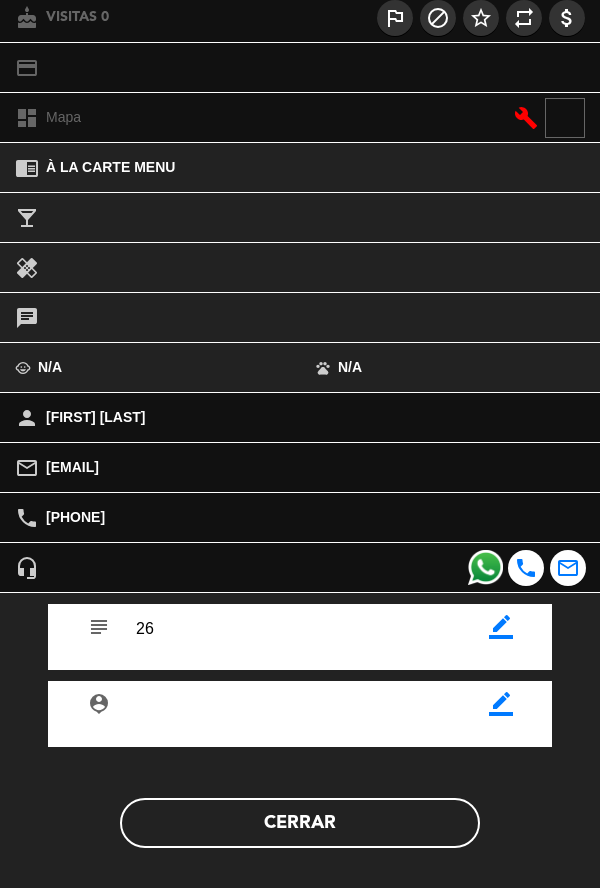 click on "Cerrar" 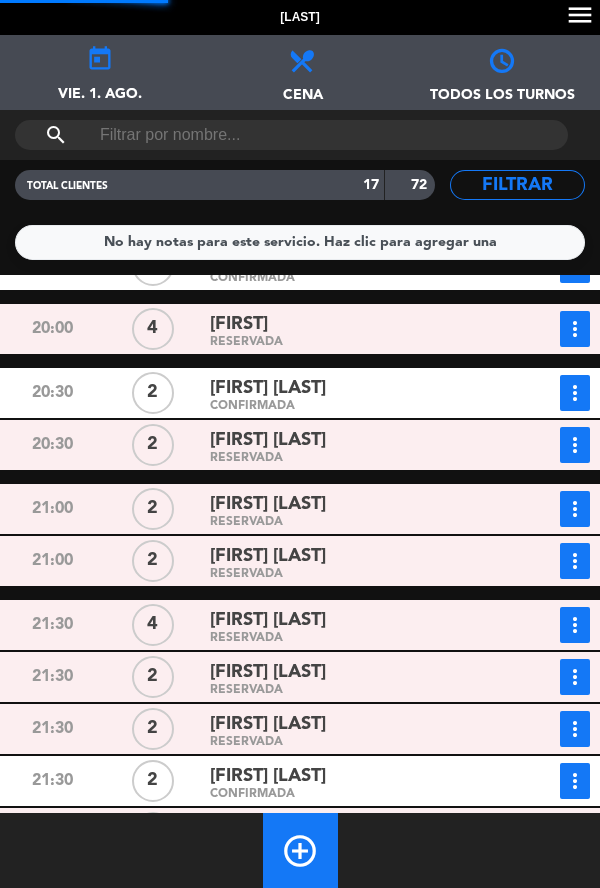 scroll, scrollTop: 235, scrollLeft: 0, axis: vertical 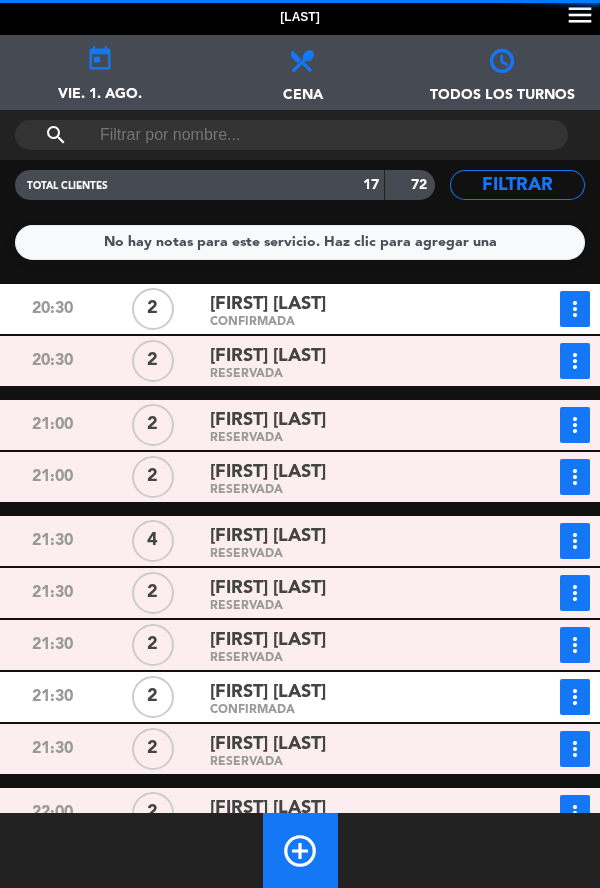 click on "[FIRST] [LAST]" 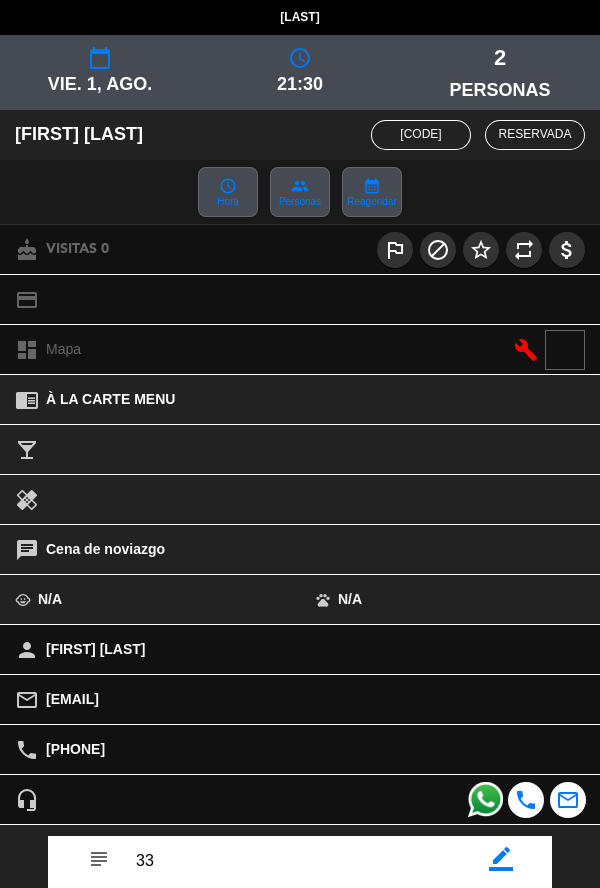 scroll, scrollTop: 232, scrollLeft: 0, axis: vertical 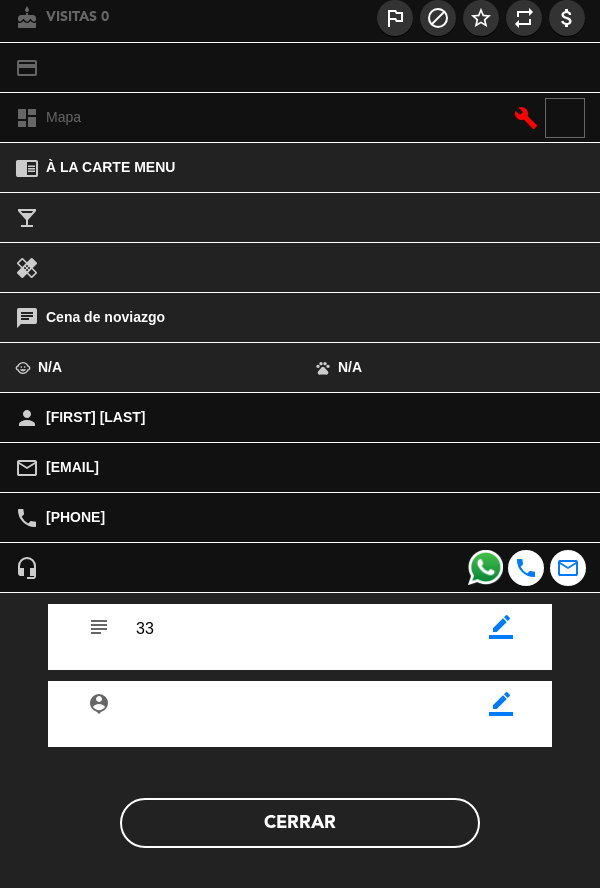 click on "Cerrar" 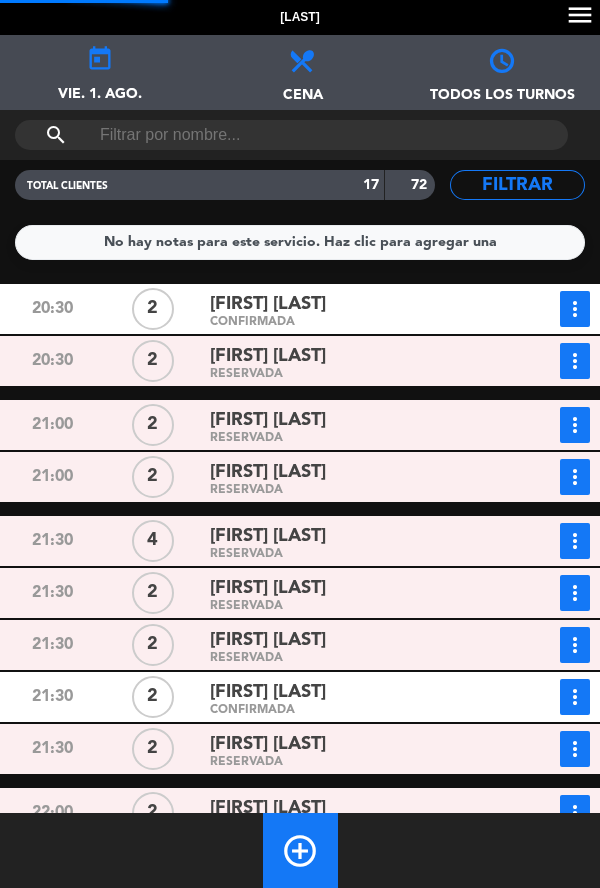 scroll, scrollTop: 390, scrollLeft: 0, axis: vertical 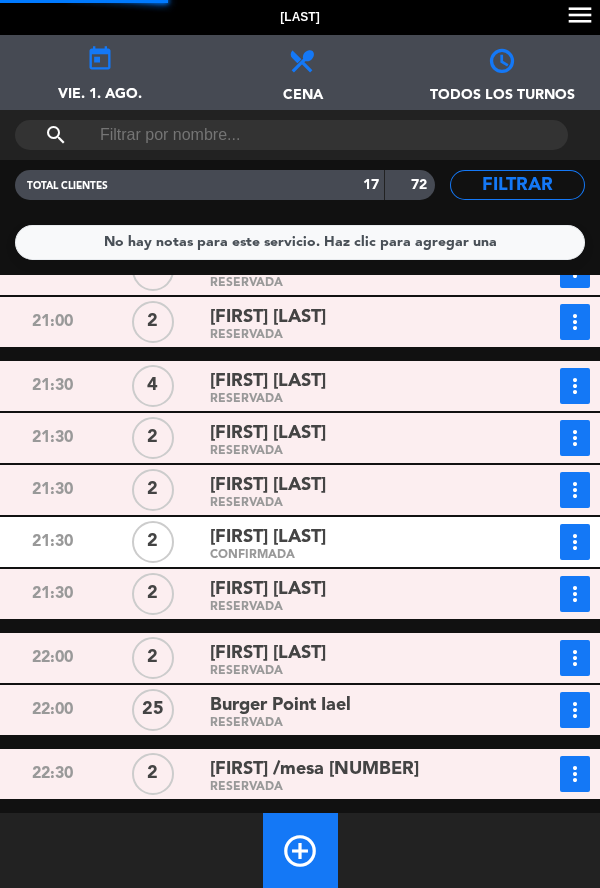 click on "[FIRST] [LAST]" 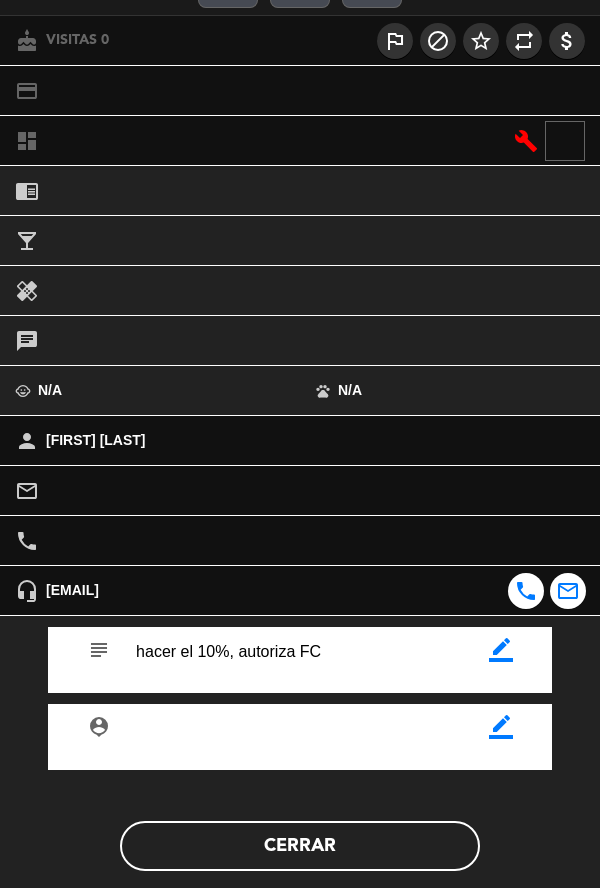 scroll, scrollTop: 232, scrollLeft: 0, axis: vertical 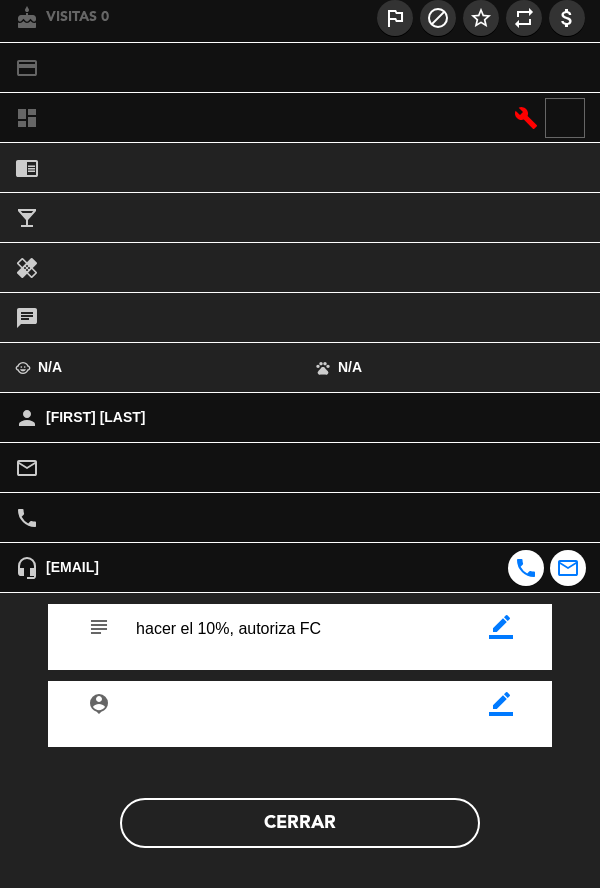 click on "Cerrar" 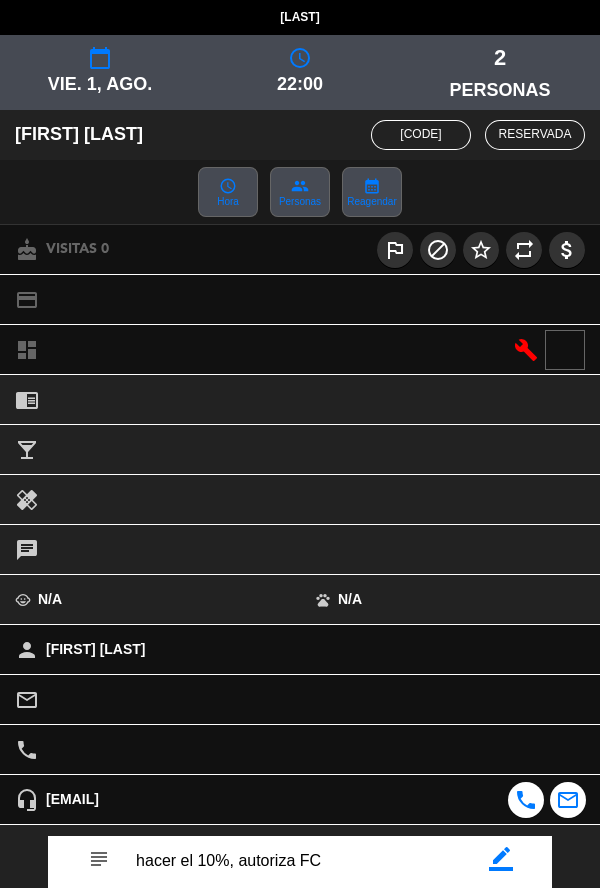 click on "person [FIRST] [LAST]" 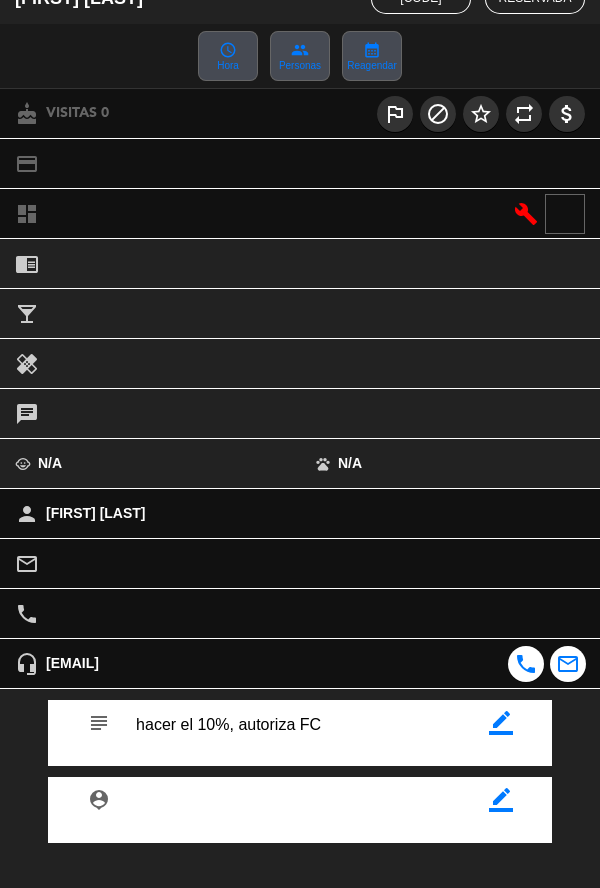 click on "border_color" 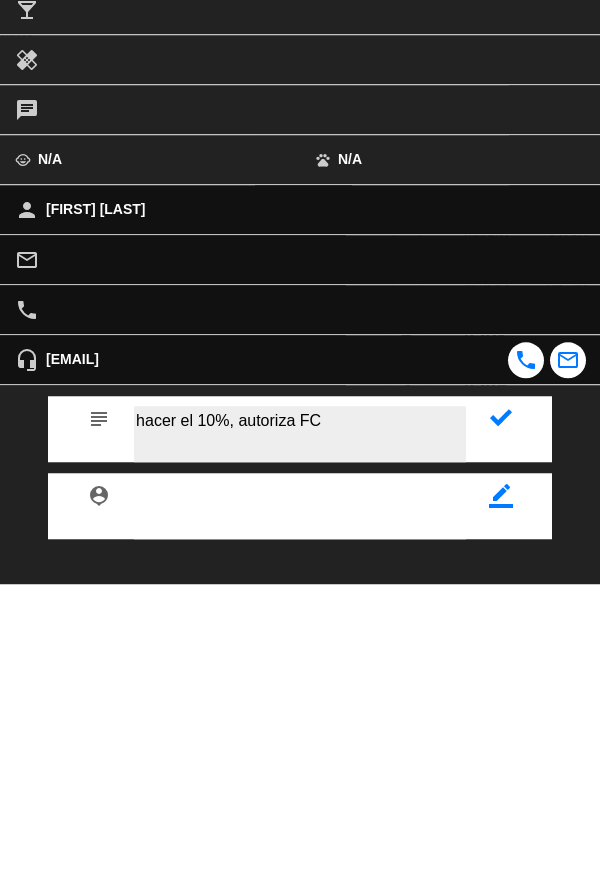 scroll, scrollTop: 0, scrollLeft: 0, axis: both 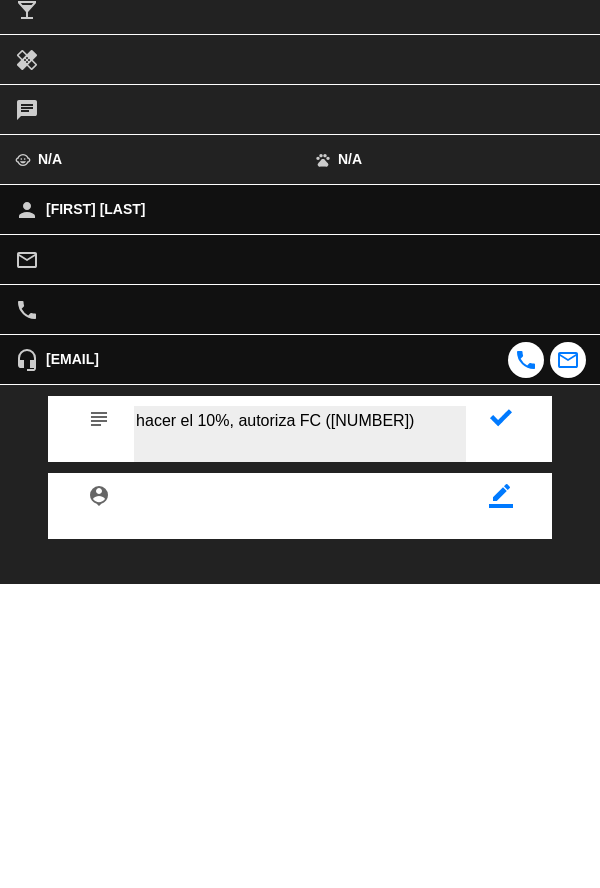 type on "hacer el 10%, autoriza FC ([NUMBER])" 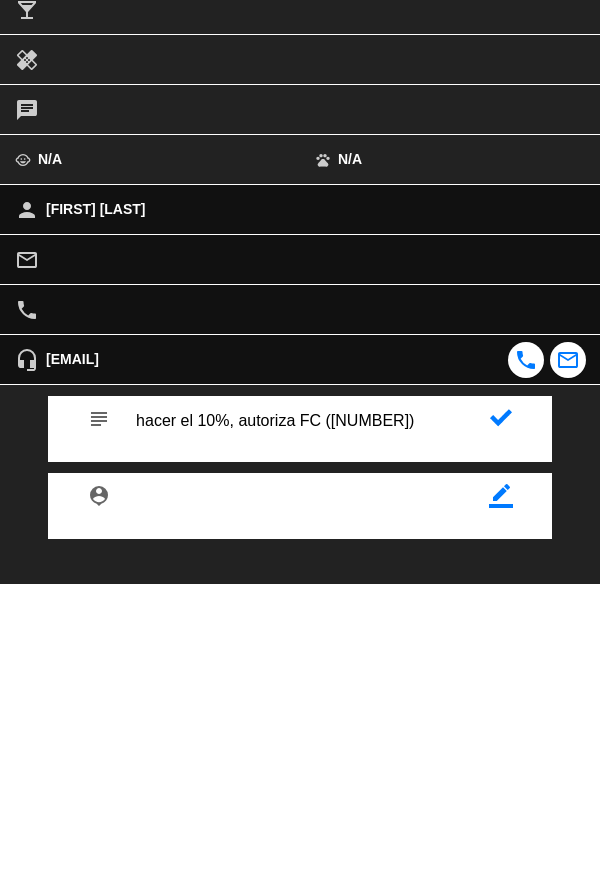 click 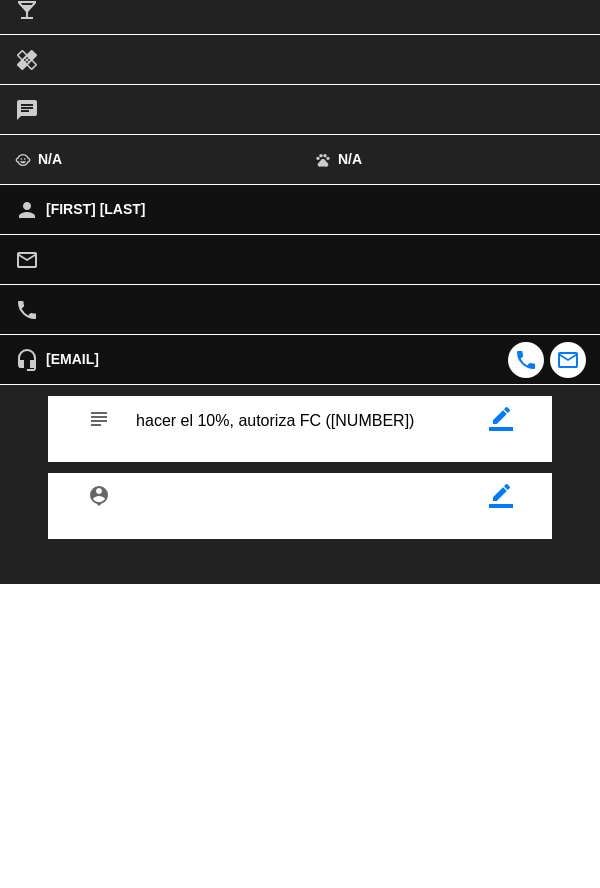 scroll, scrollTop: 0, scrollLeft: 0, axis: both 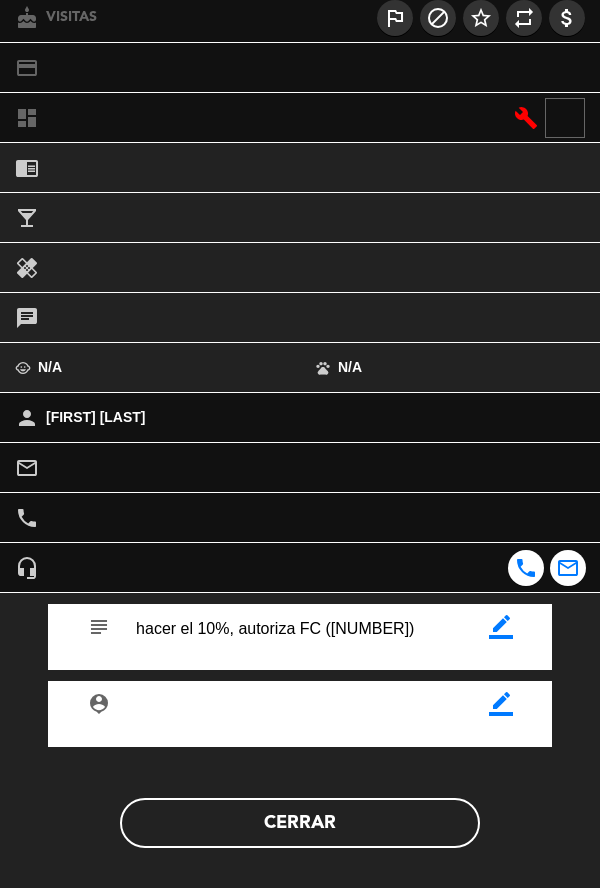 click on "Cerrar" 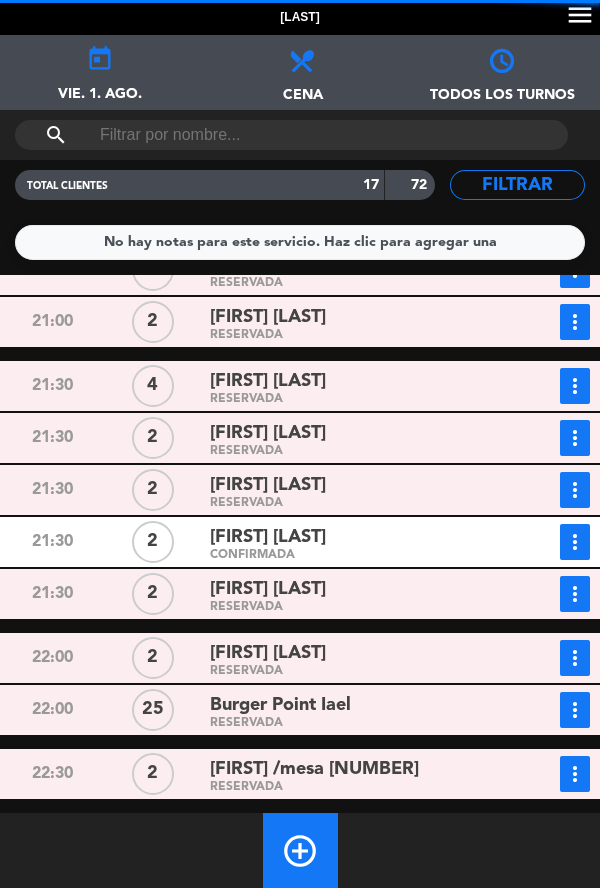 click on "add_circle_outline" 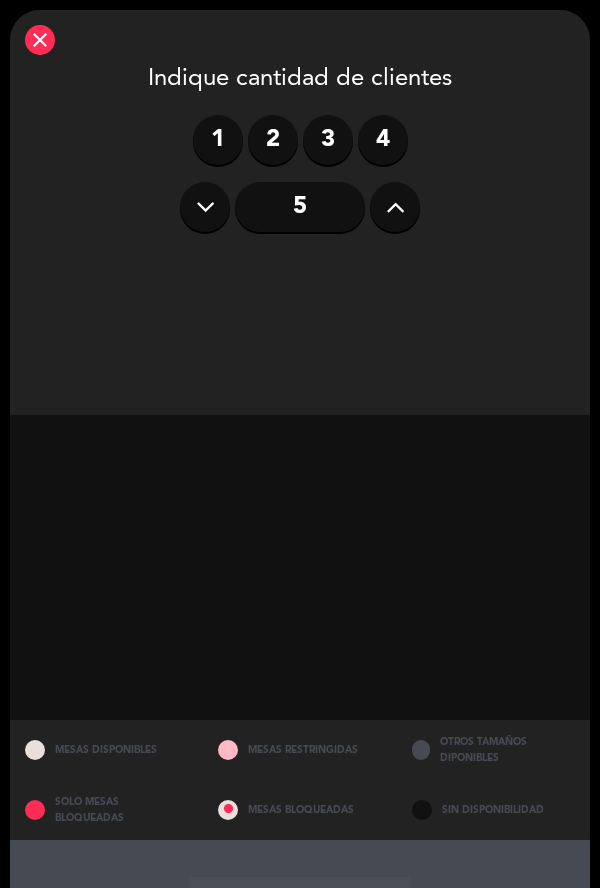 click on "4" at bounding box center [383, 140] 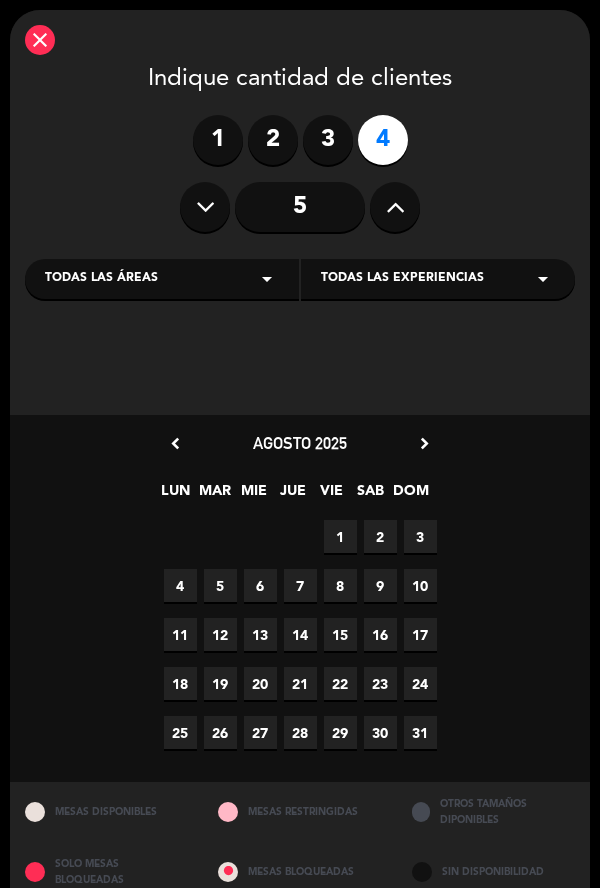 click on "1" at bounding box center (340, 536) 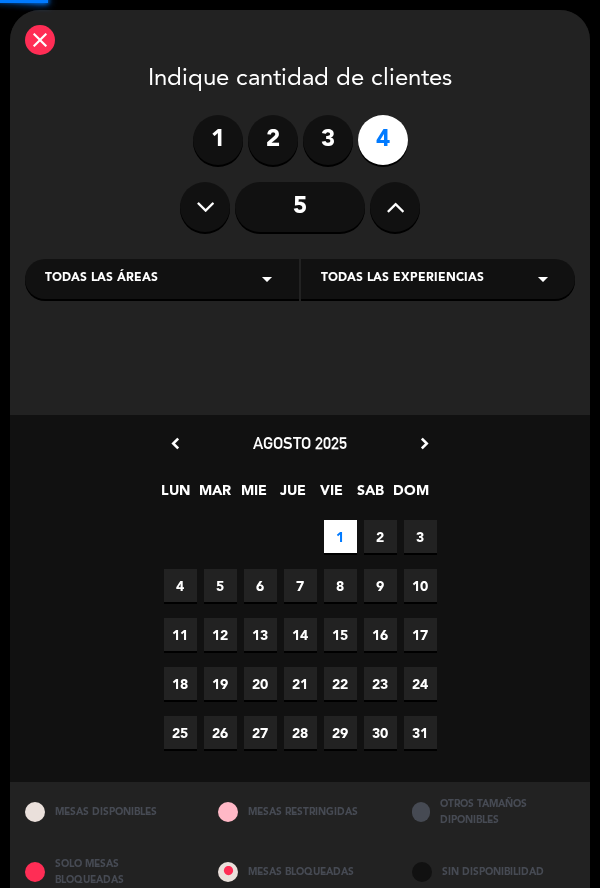 scroll, scrollTop: 62, scrollLeft: 0, axis: vertical 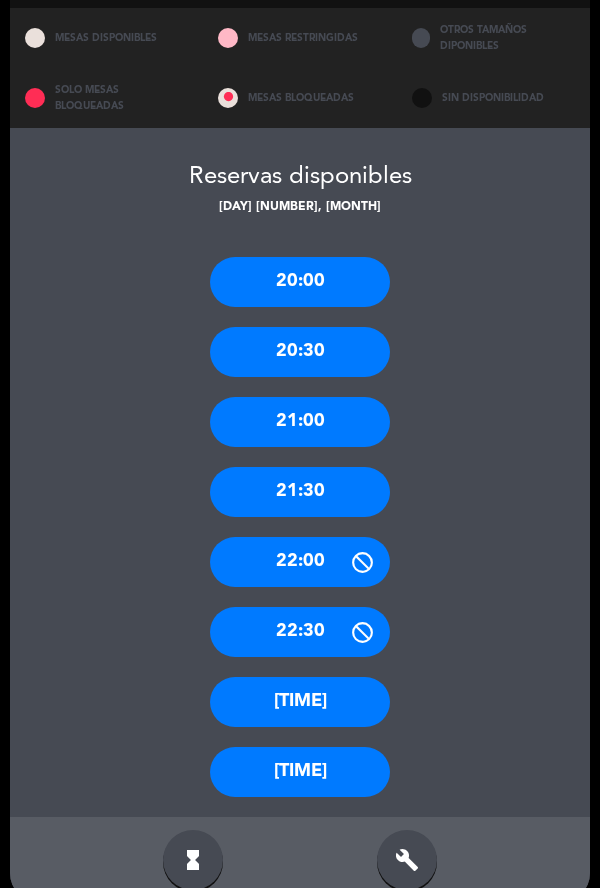 click on "21:30" at bounding box center (300, 492) 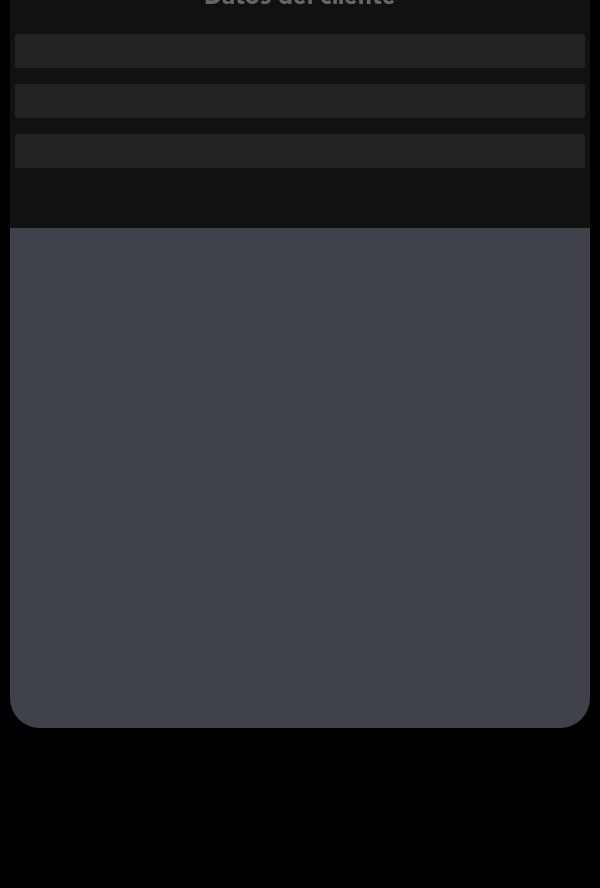 scroll, scrollTop: 130, scrollLeft: 0, axis: vertical 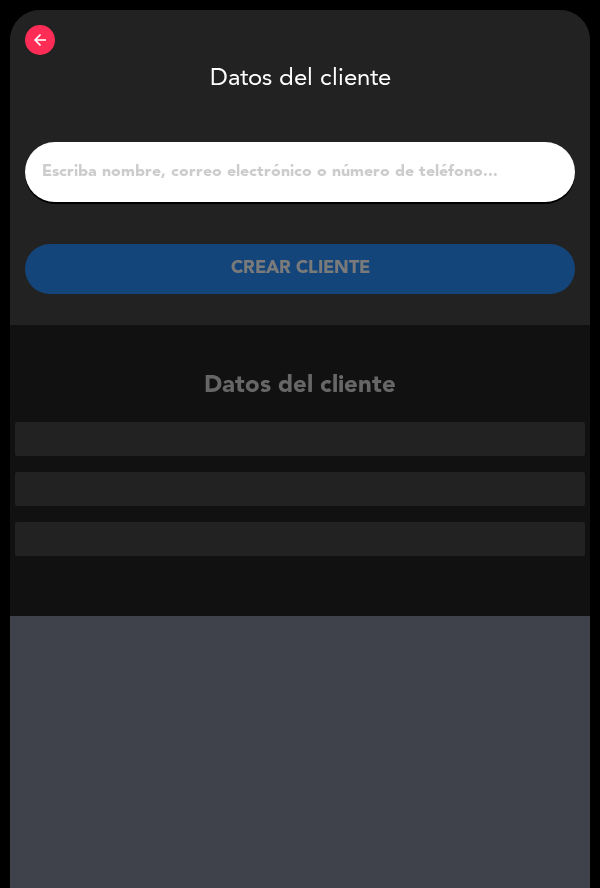 click on "1" at bounding box center (300, 172) 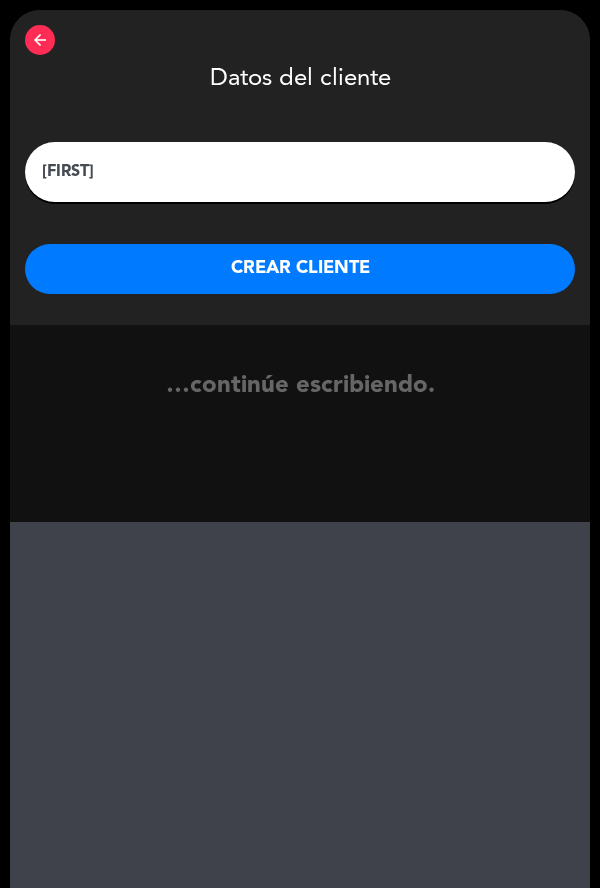 type on "[FIRST]" 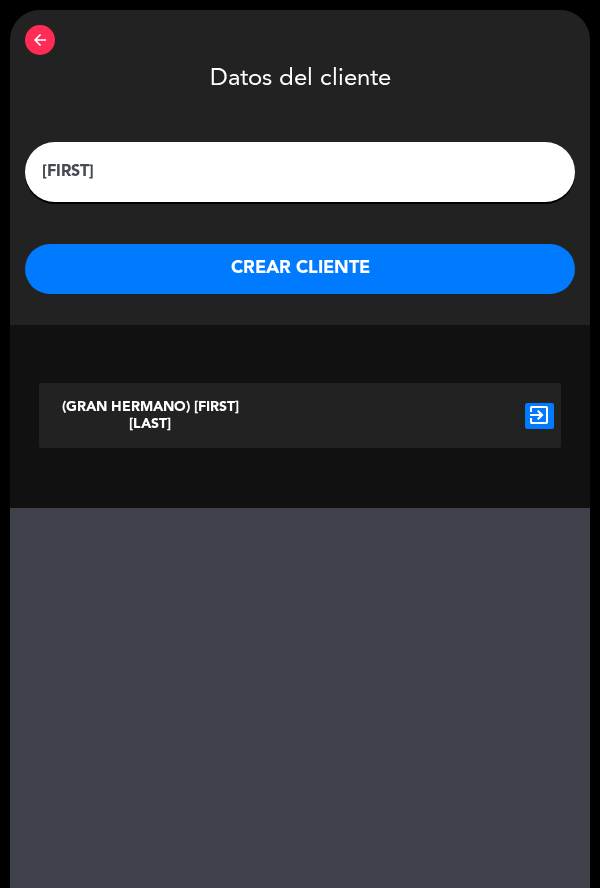 click on "CREAR CLIENTE" at bounding box center (300, 269) 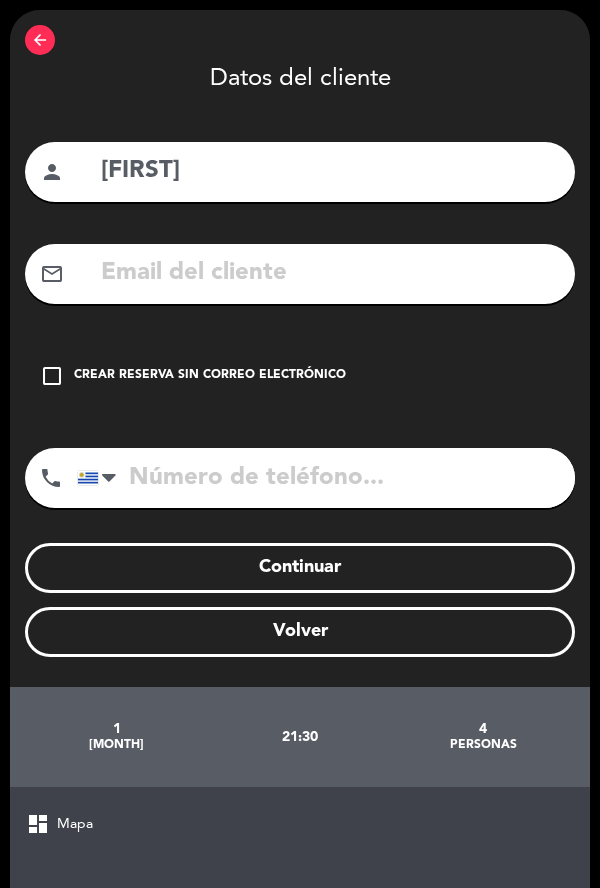 click on "Crear reserva sin correo electrónico" at bounding box center (210, 376) 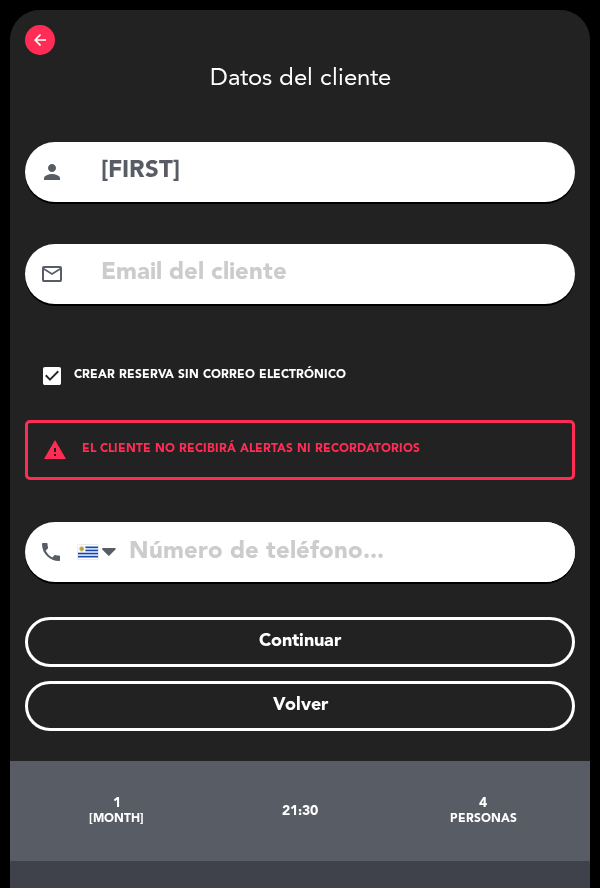 scroll, scrollTop: 437, scrollLeft: 0, axis: vertical 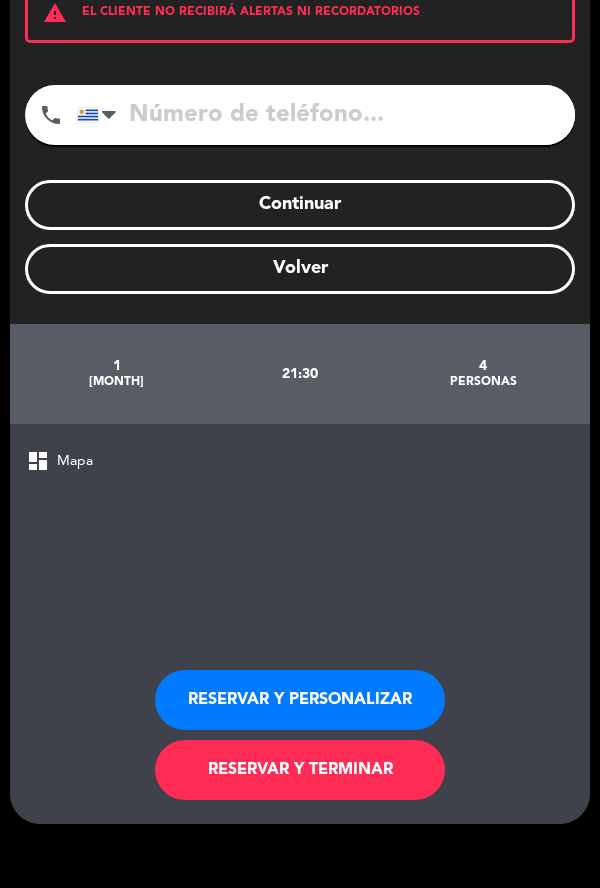 click on "RESERVAR Y TERMINAR" at bounding box center (300, 770) 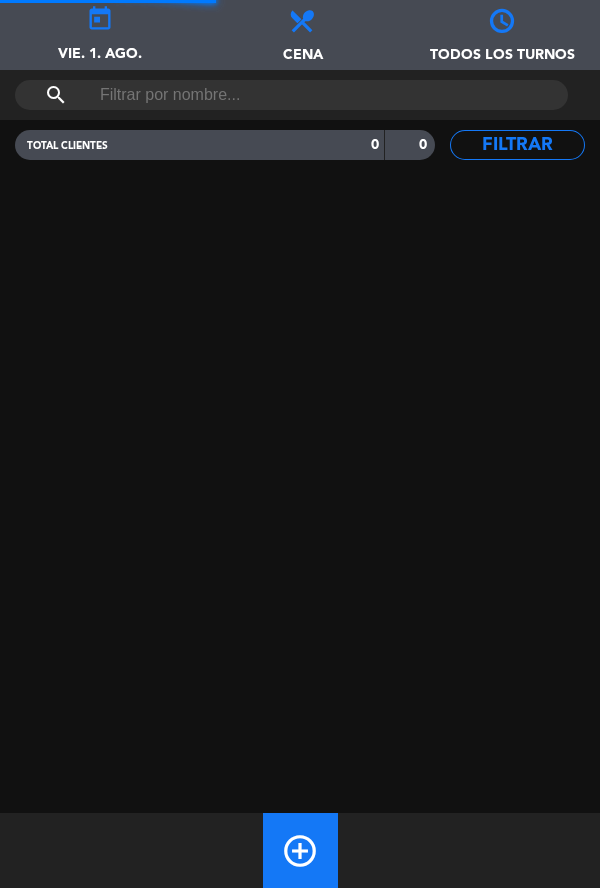 scroll, scrollTop: 0, scrollLeft: 0, axis: both 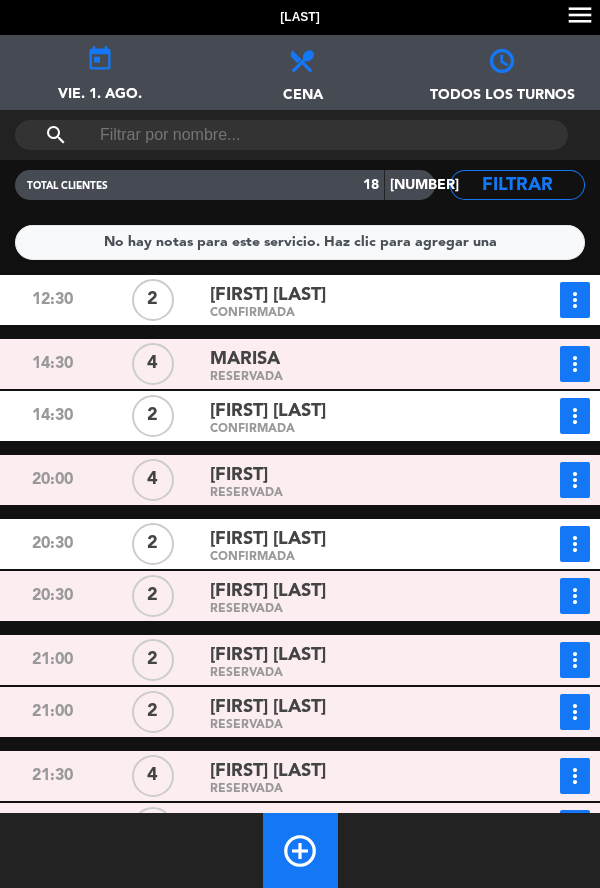click on "MARISA" 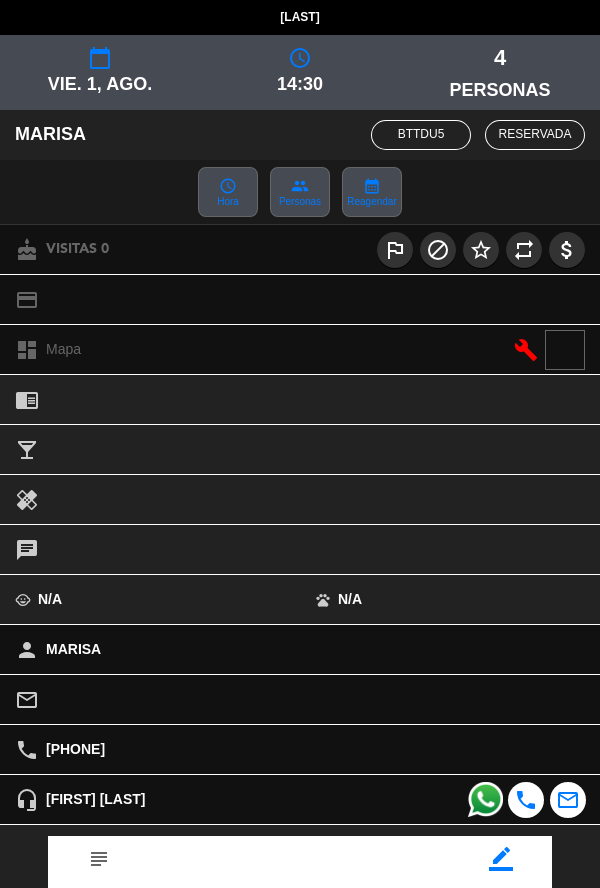 scroll, scrollTop: 230, scrollLeft: 0, axis: vertical 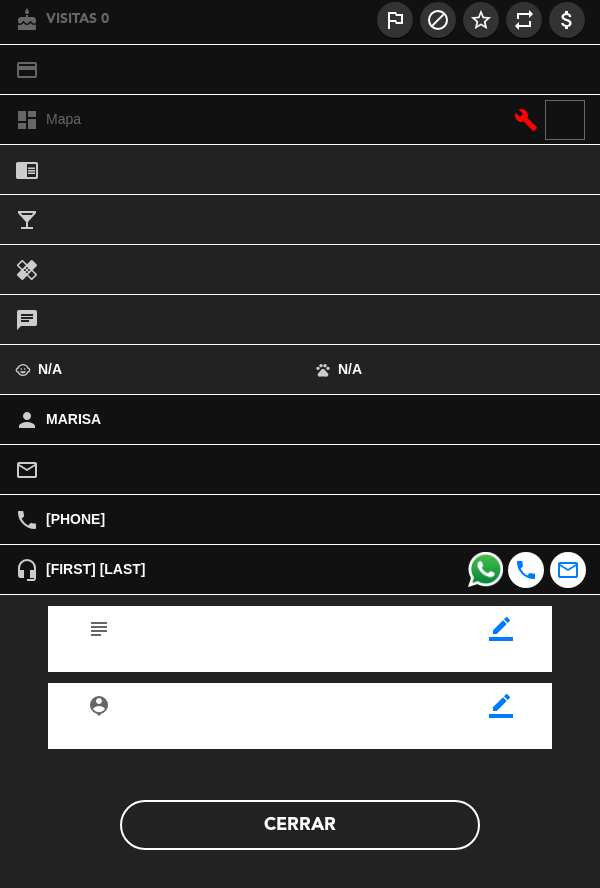 click on "Cerrar" 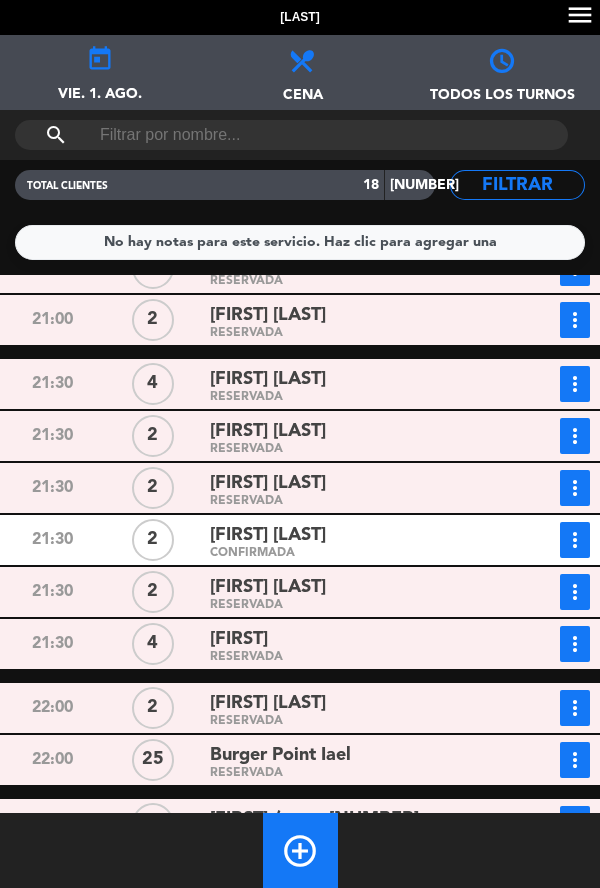 scroll, scrollTop: 442, scrollLeft: 0, axis: vertical 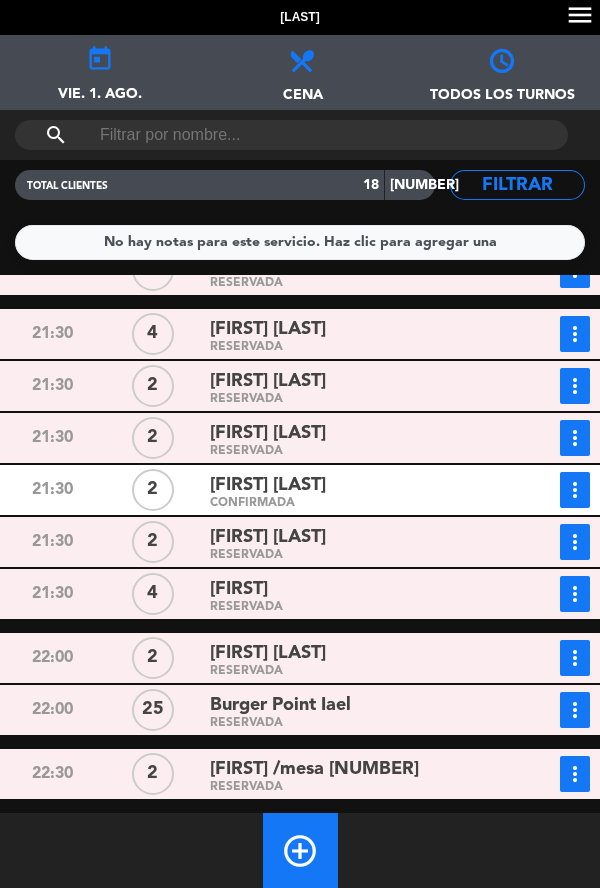 click on "RESERVADA" 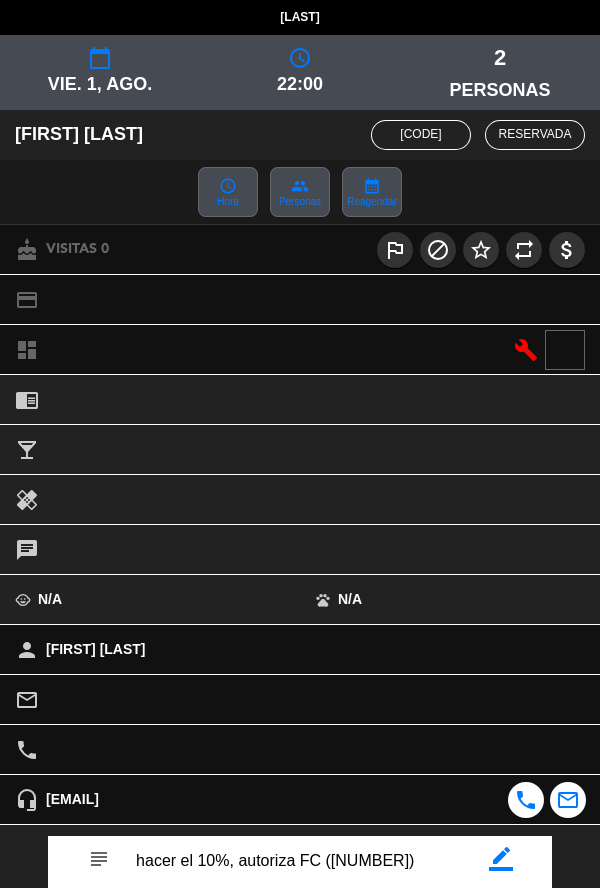 scroll, scrollTop: 136, scrollLeft: 0, axis: vertical 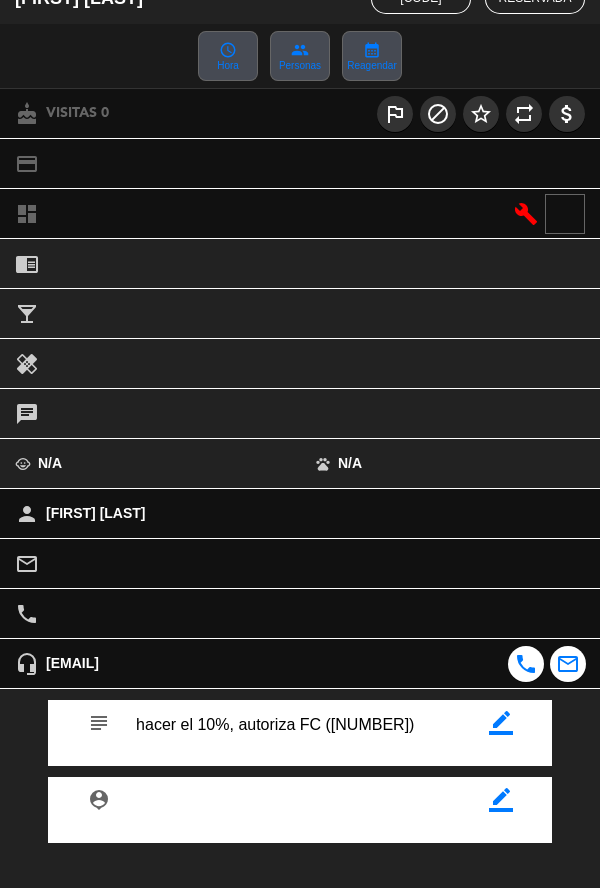 click on "Cerrar" 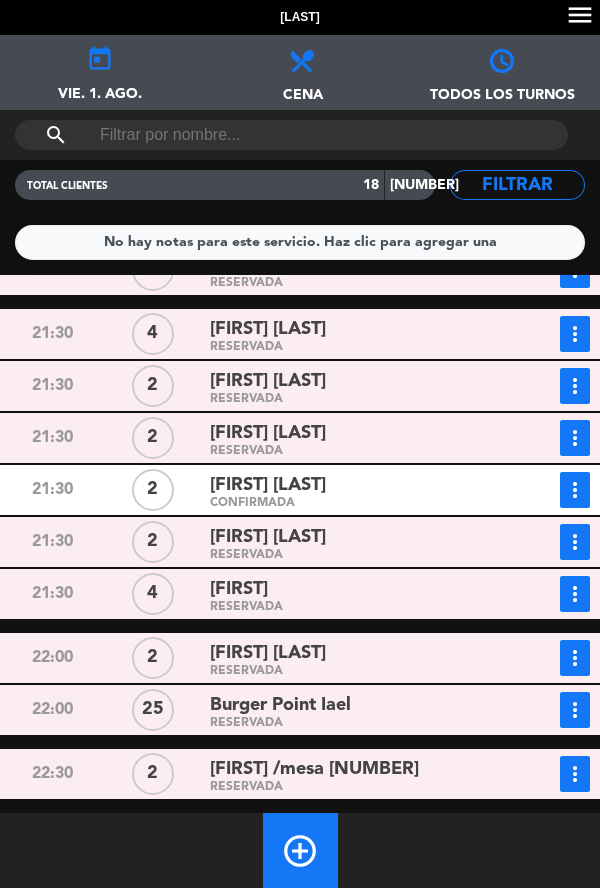 click on "[FIRST]" 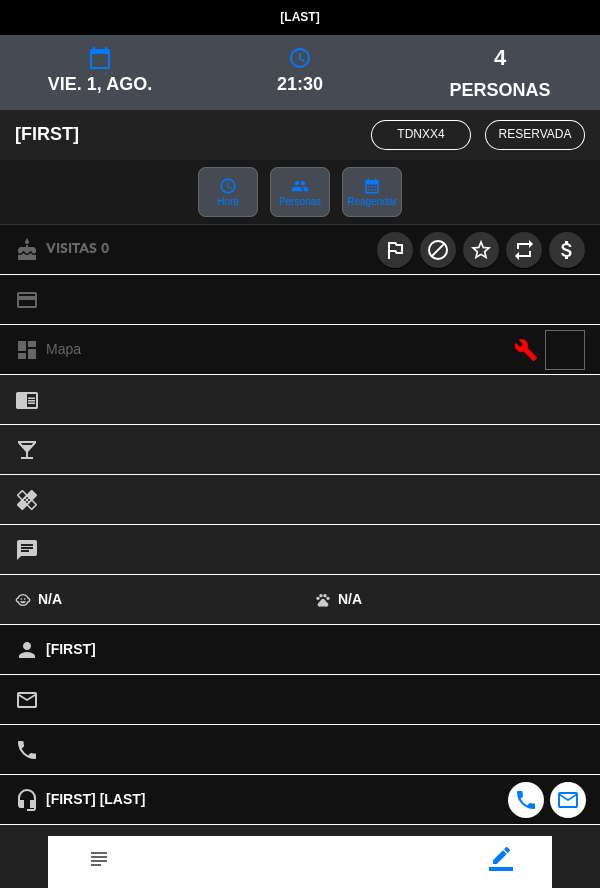 click on "border_color" 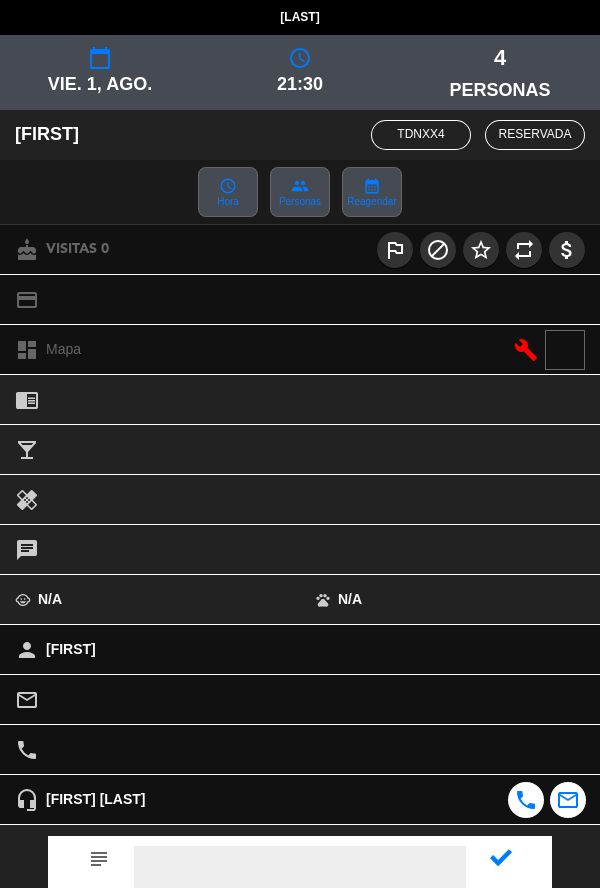 scroll, scrollTop: 0, scrollLeft: 0, axis: both 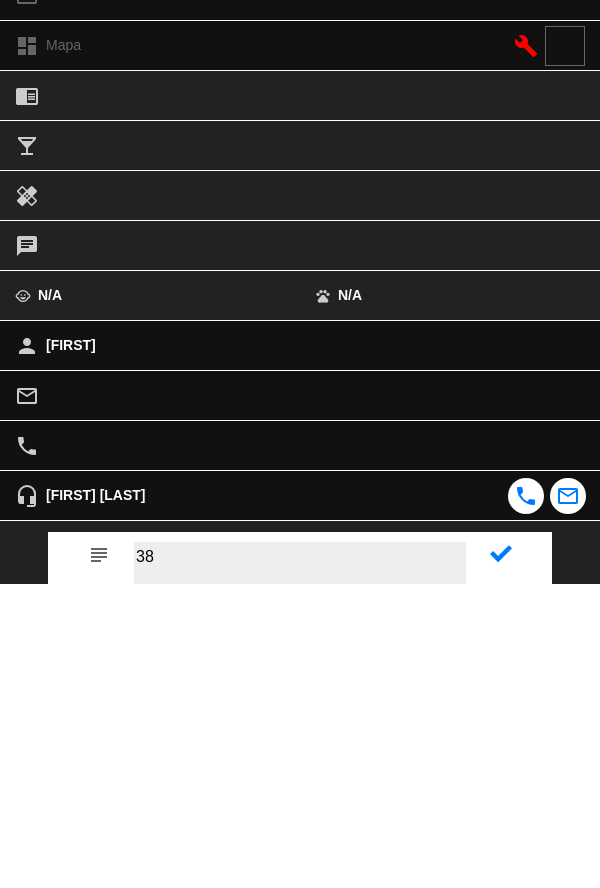type on "38" 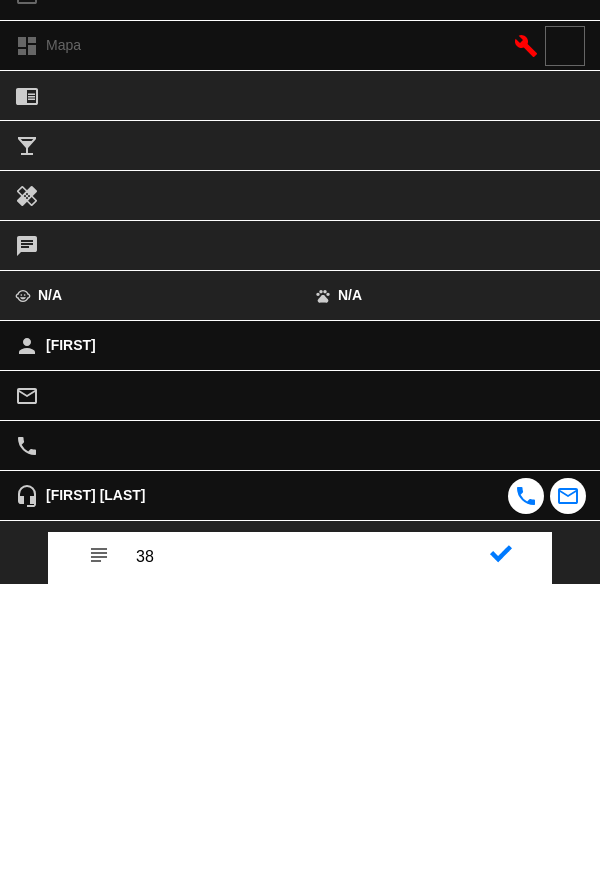 click 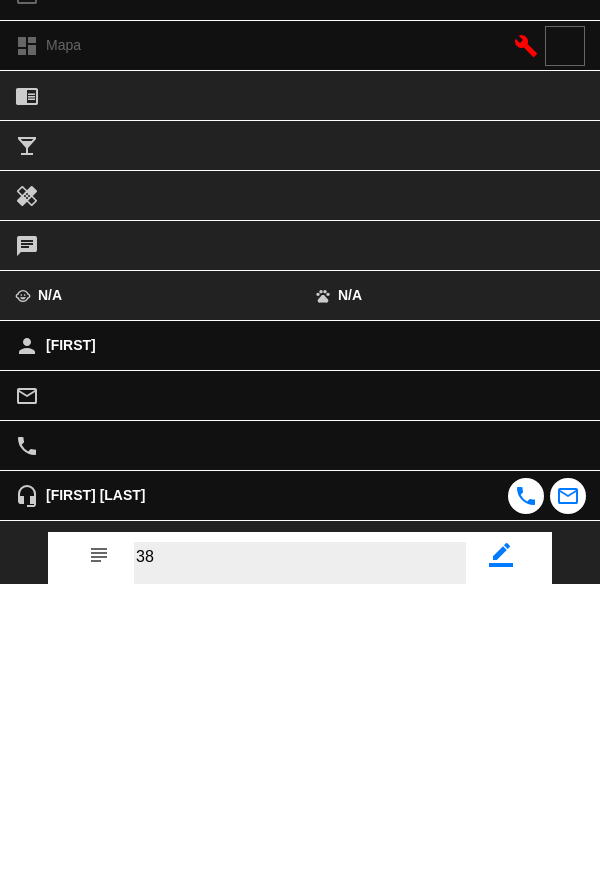 scroll, scrollTop: 0, scrollLeft: 0, axis: both 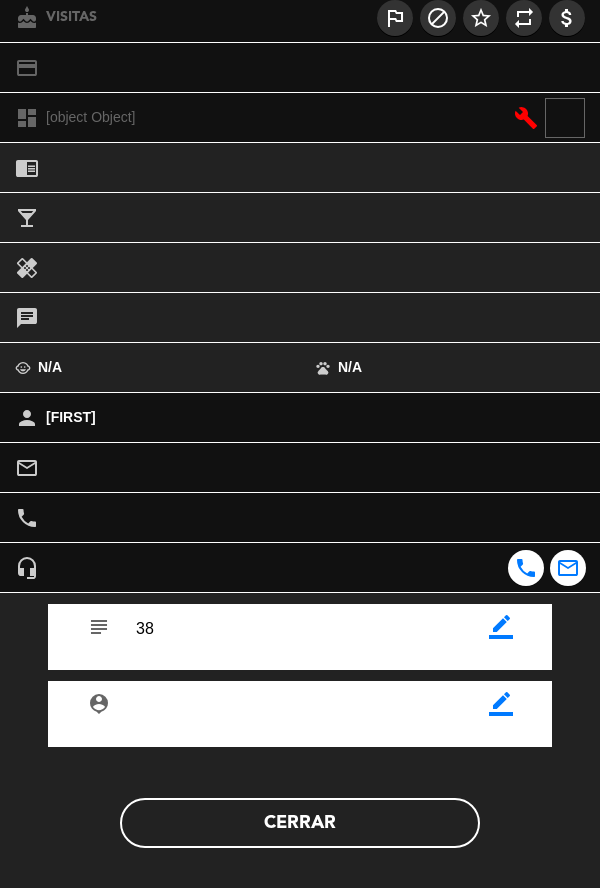 click on "Cerrar" 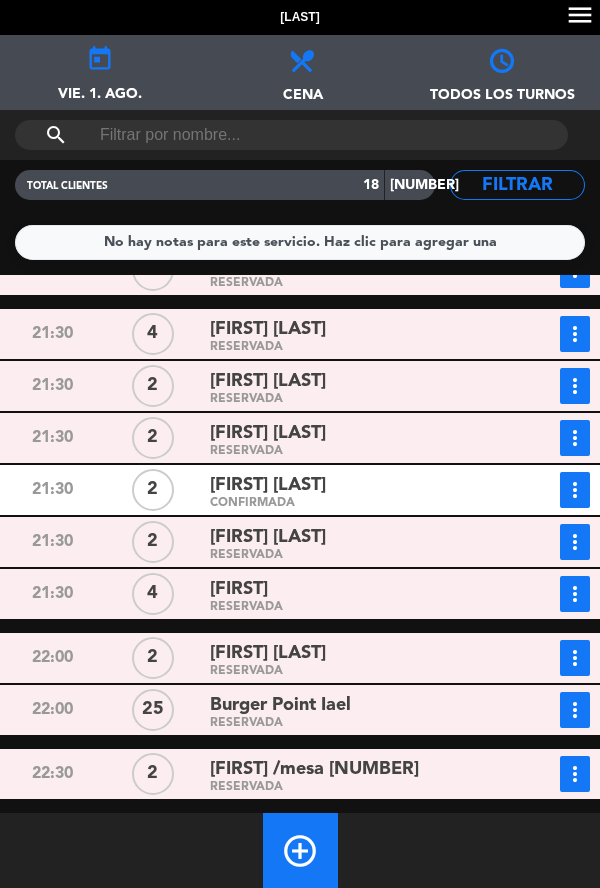 scroll, scrollTop: 96, scrollLeft: 0, axis: vertical 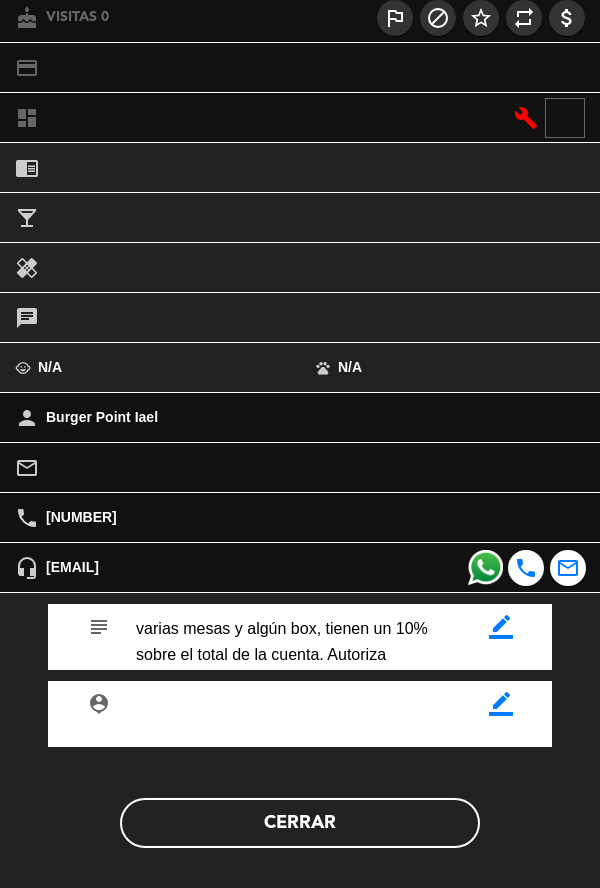 click on "Cerrar" 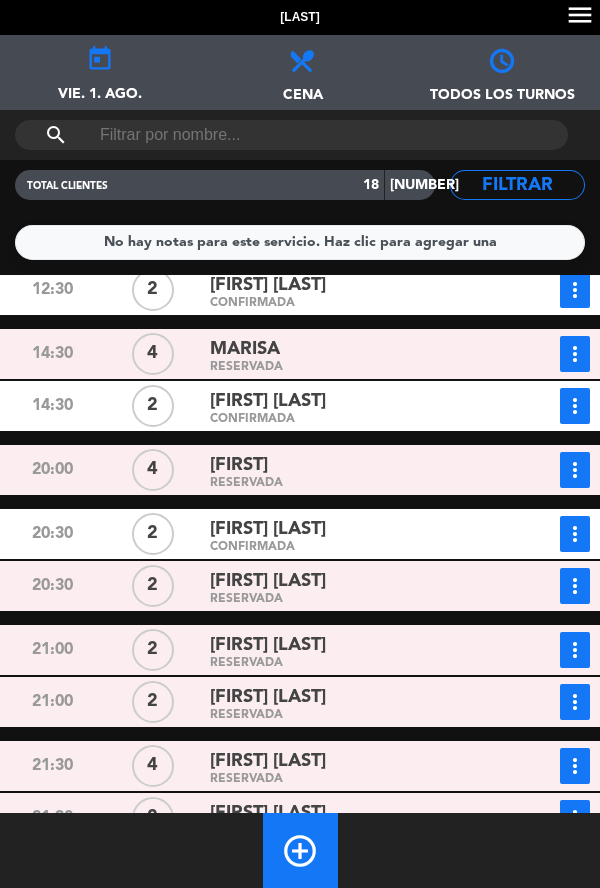 scroll, scrollTop: 0, scrollLeft: 0, axis: both 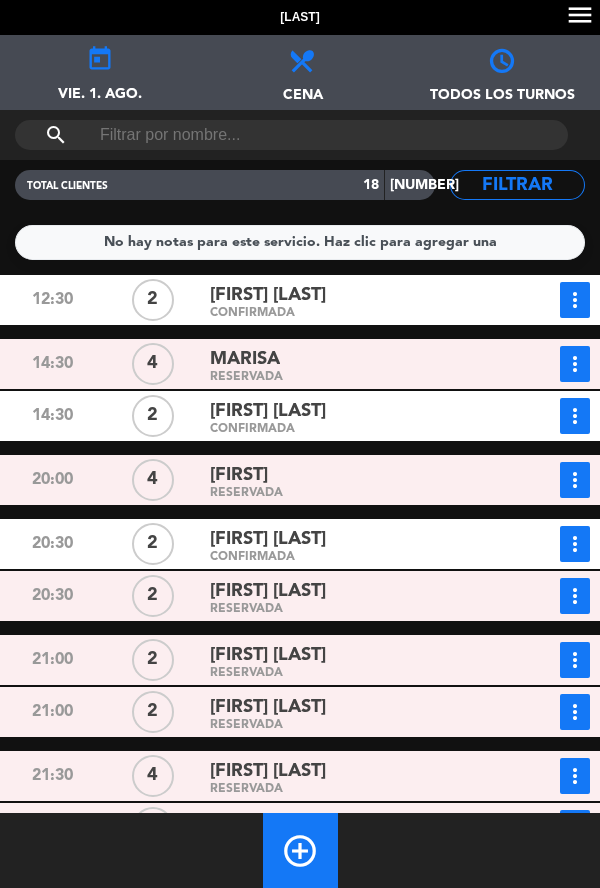 click on "[FIRST]" 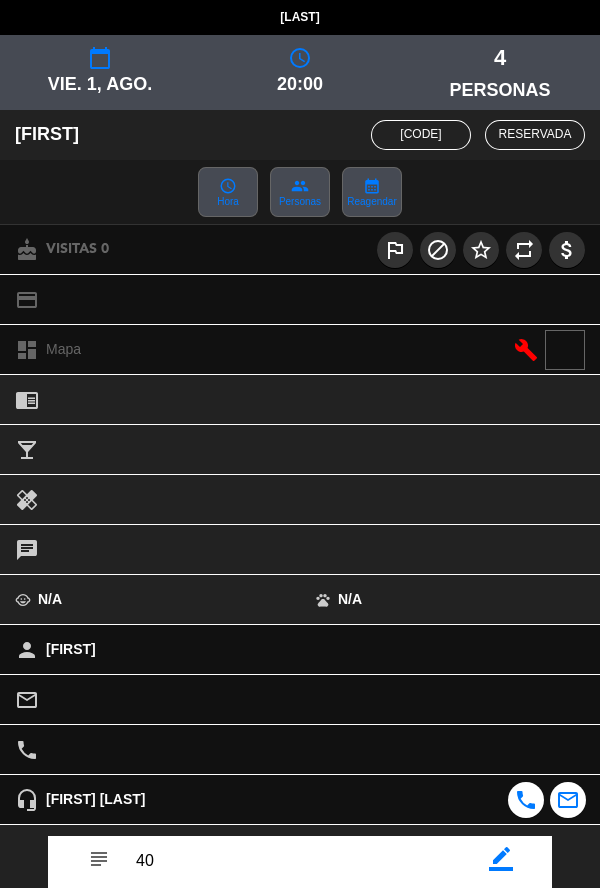 scroll, scrollTop: 232, scrollLeft: 0, axis: vertical 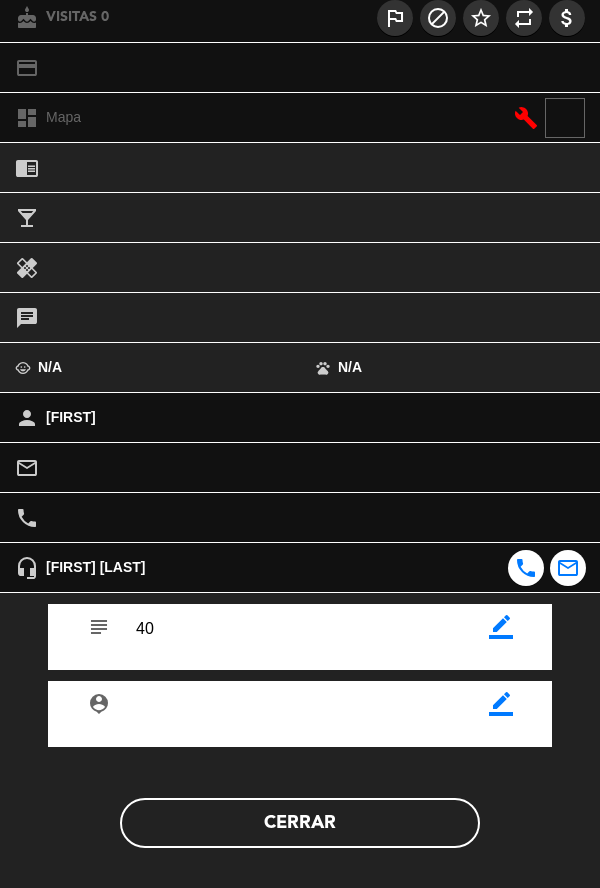 click on "Cerrar" 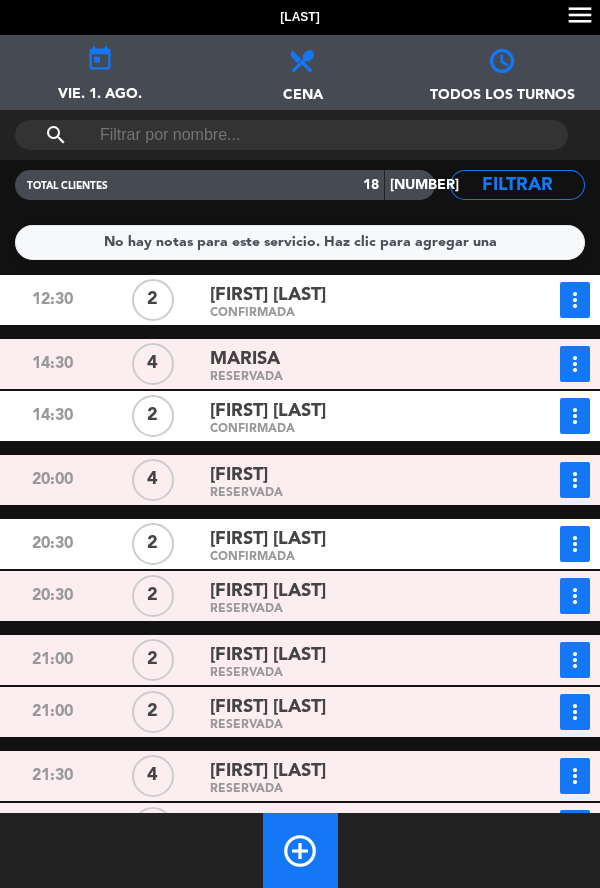 click on "add_circle_outline" 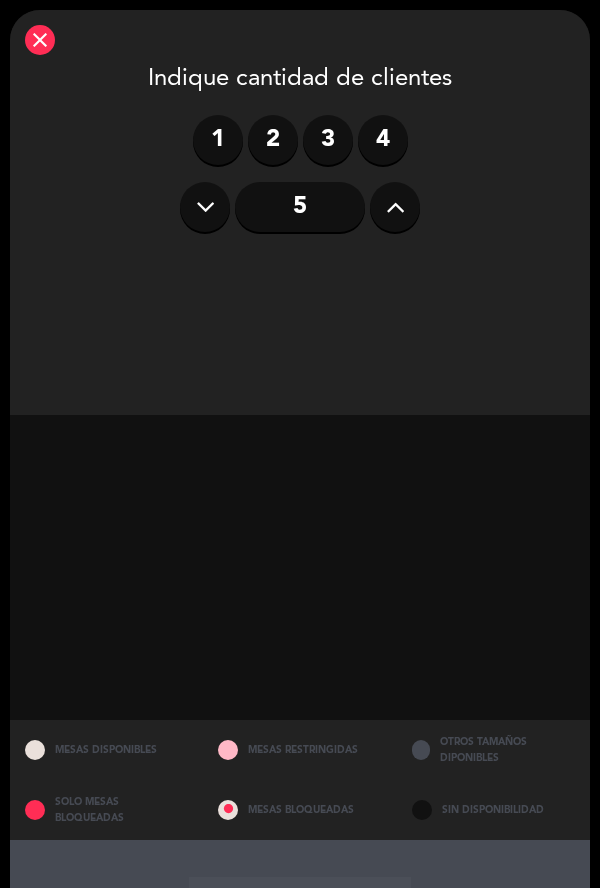 click on "4" at bounding box center [383, 140] 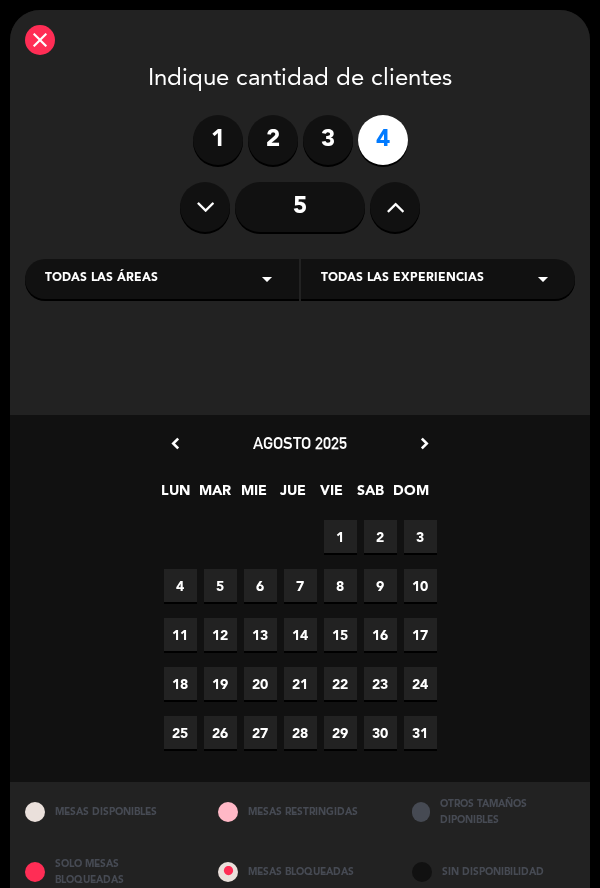 click on "1" at bounding box center (340, 536) 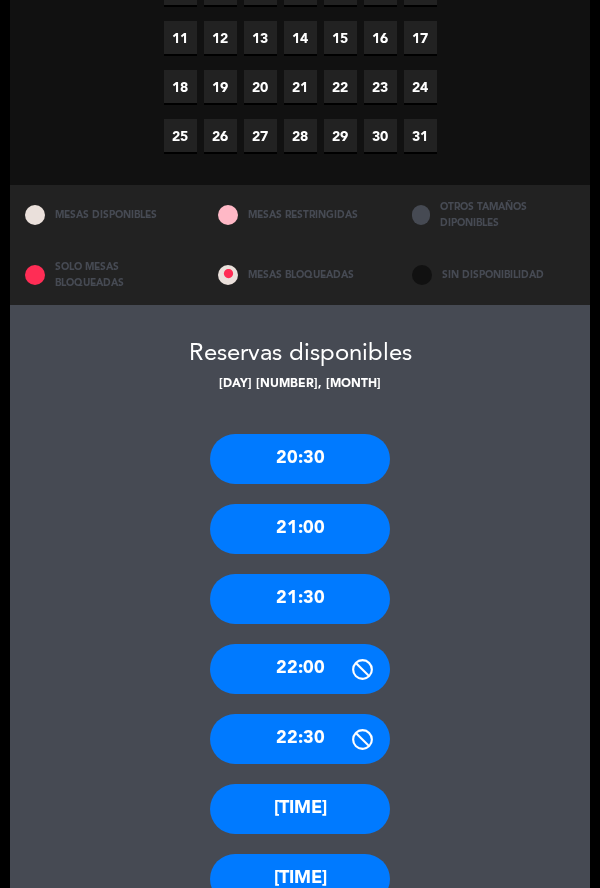 click on "21:30" at bounding box center [300, 599] 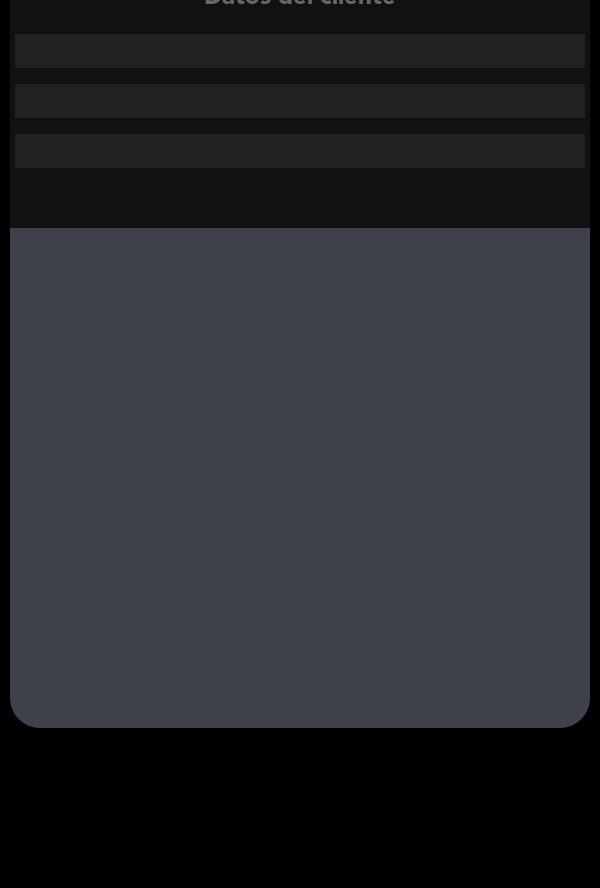 scroll, scrollTop: 272, scrollLeft: 0, axis: vertical 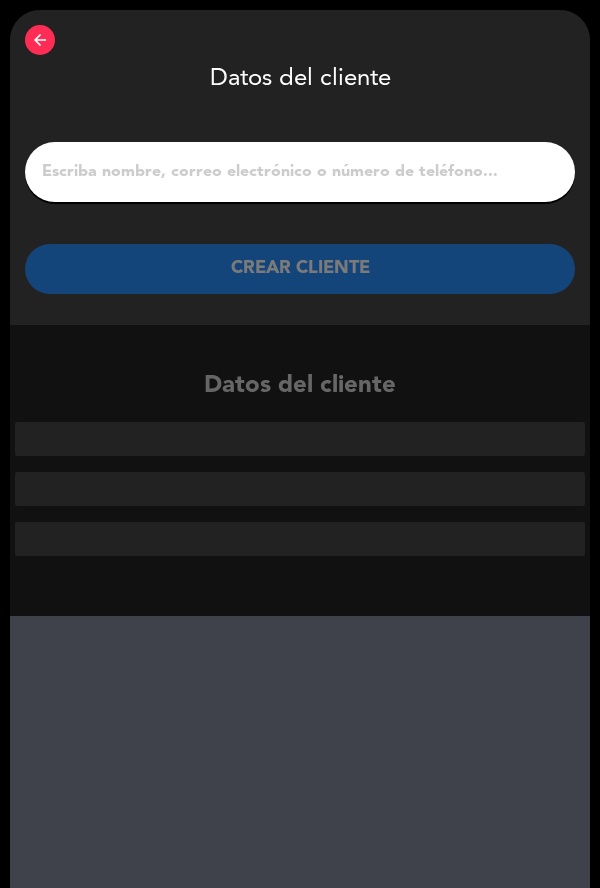 click on "1" at bounding box center (300, 172) 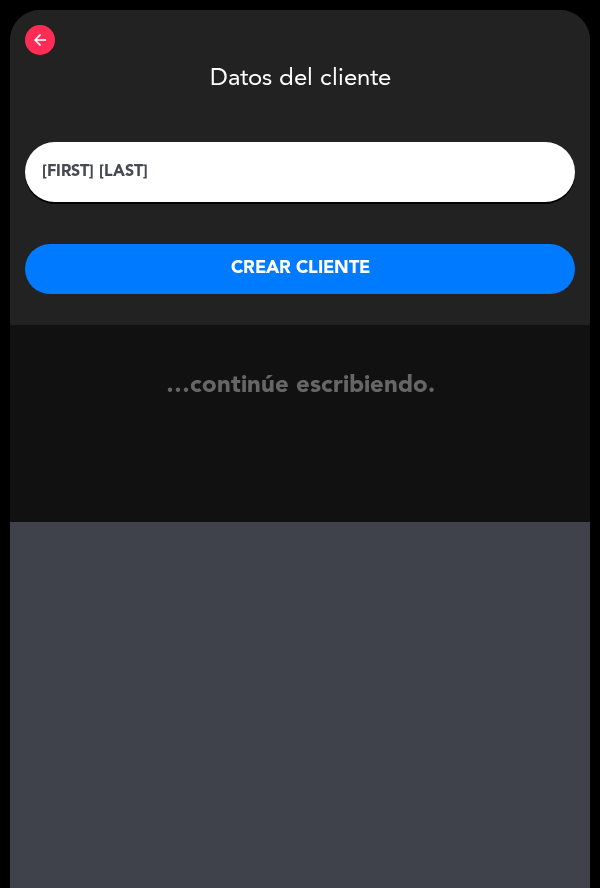 type on "[FIRST] [LAST]" 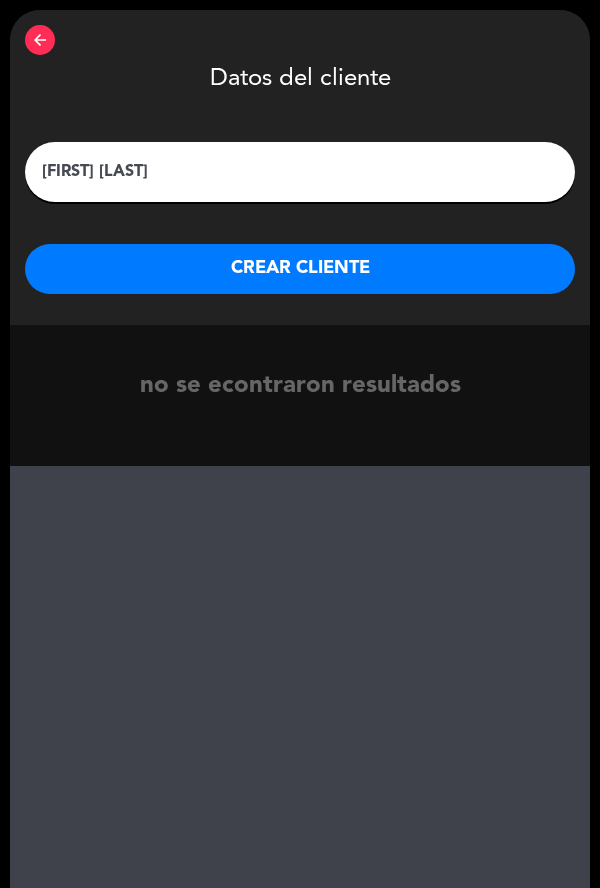 click on "CREAR CLIENTE" at bounding box center [300, 269] 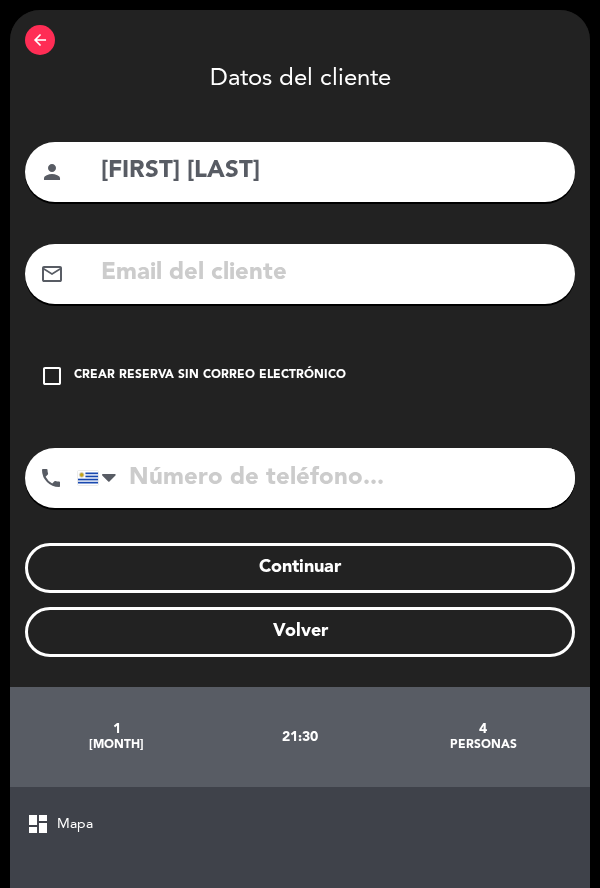 click on "Crear reserva sin correo electrónico" at bounding box center (210, 376) 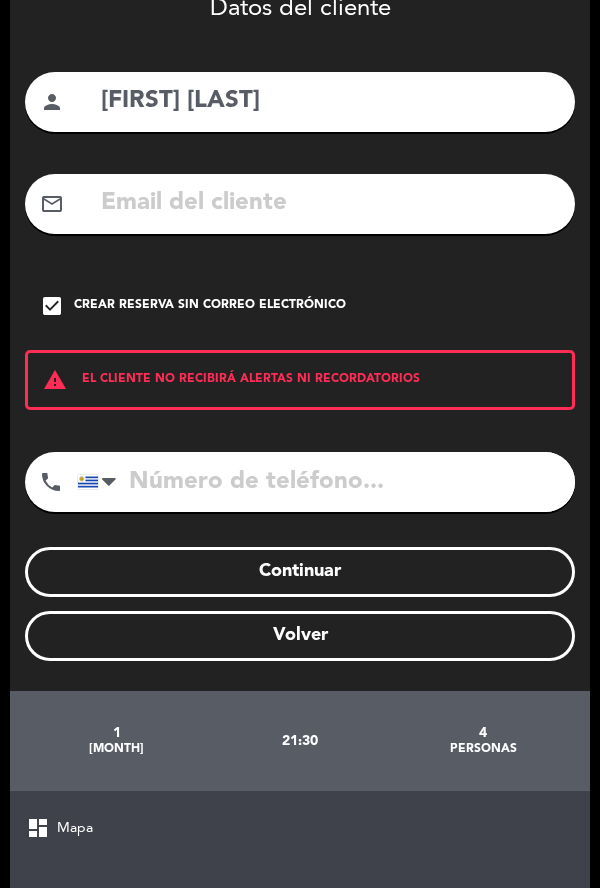 scroll, scrollTop: 437, scrollLeft: 0, axis: vertical 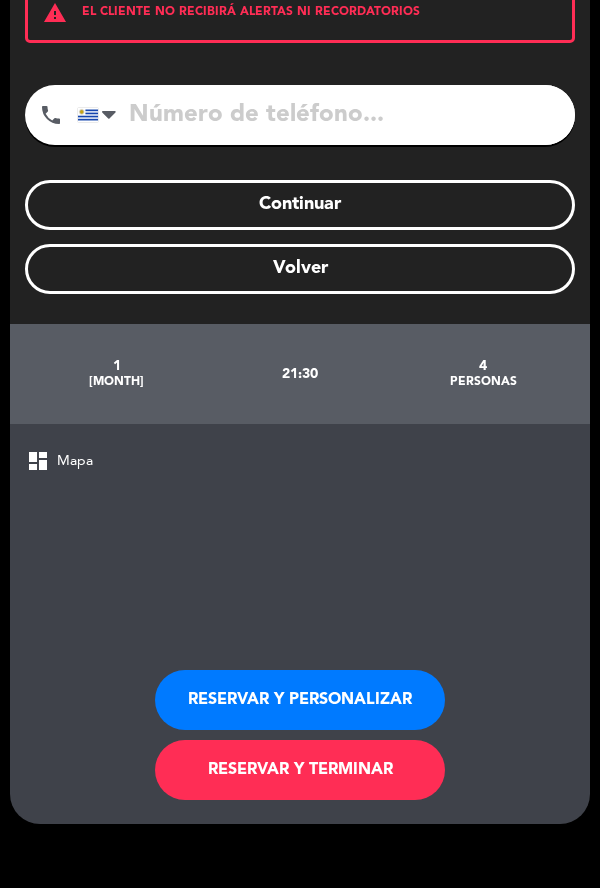 click on "RESERVAR Y TERMINAR" at bounding box center [300, 770] 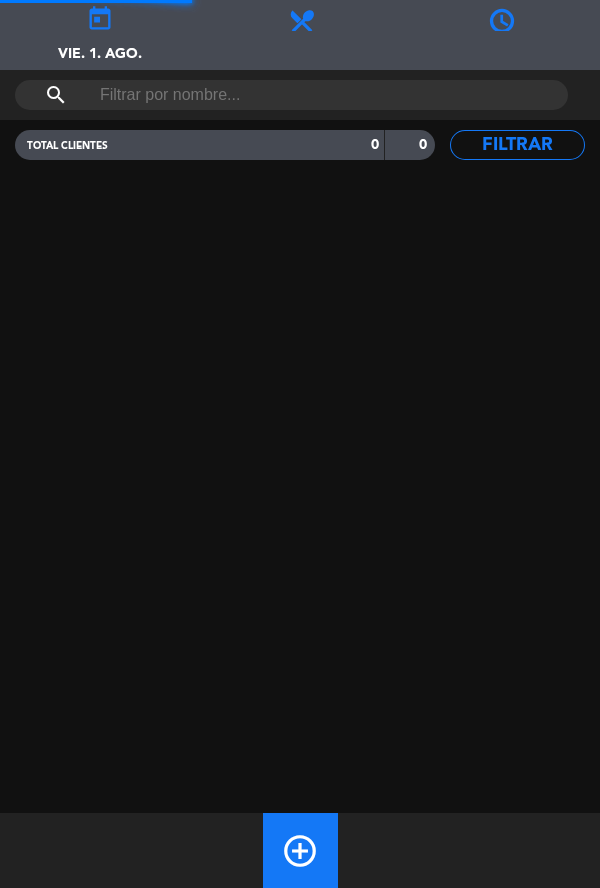 scroll, scrollTop: 0, scrollLeft: 0, axis: both 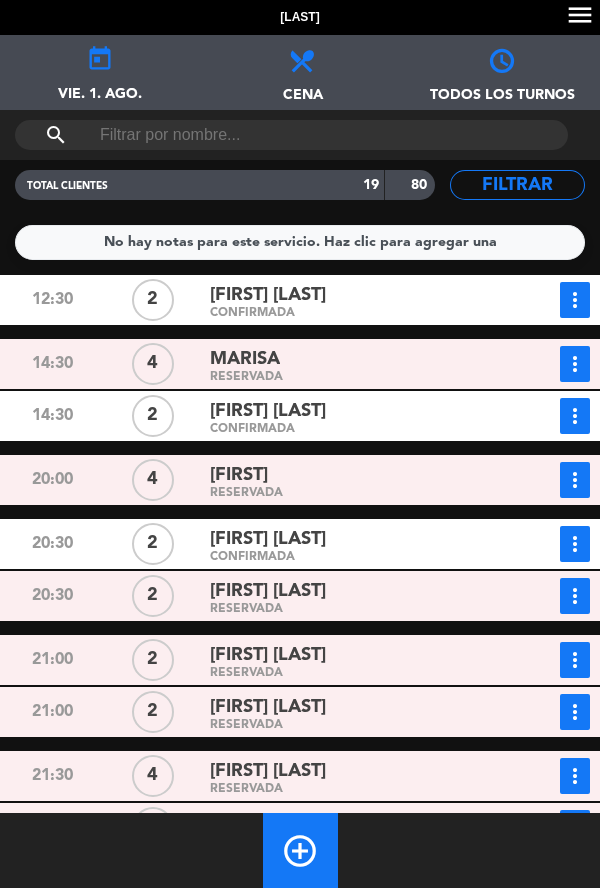 click on "14:30" 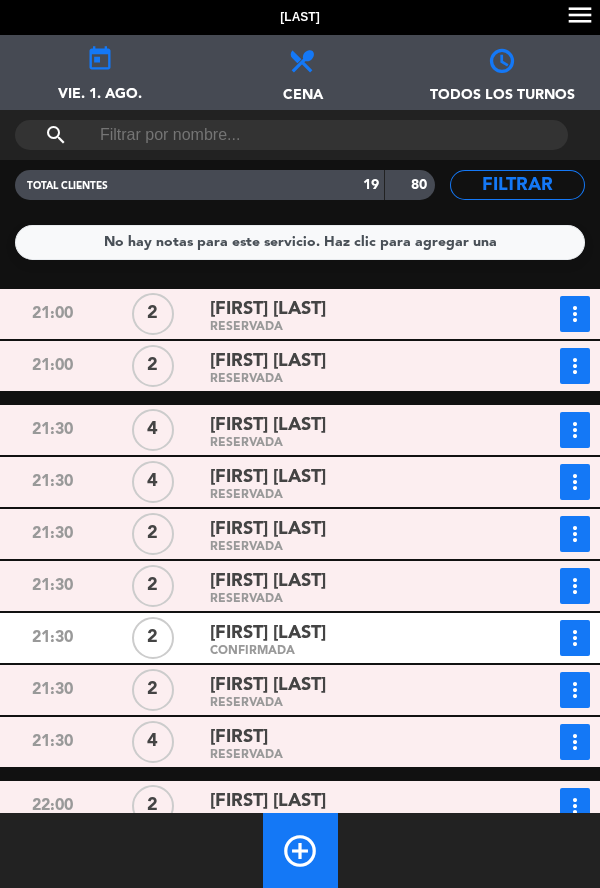 scroll, scrollTop: 260, scrollLeft: 0, axis: vertical 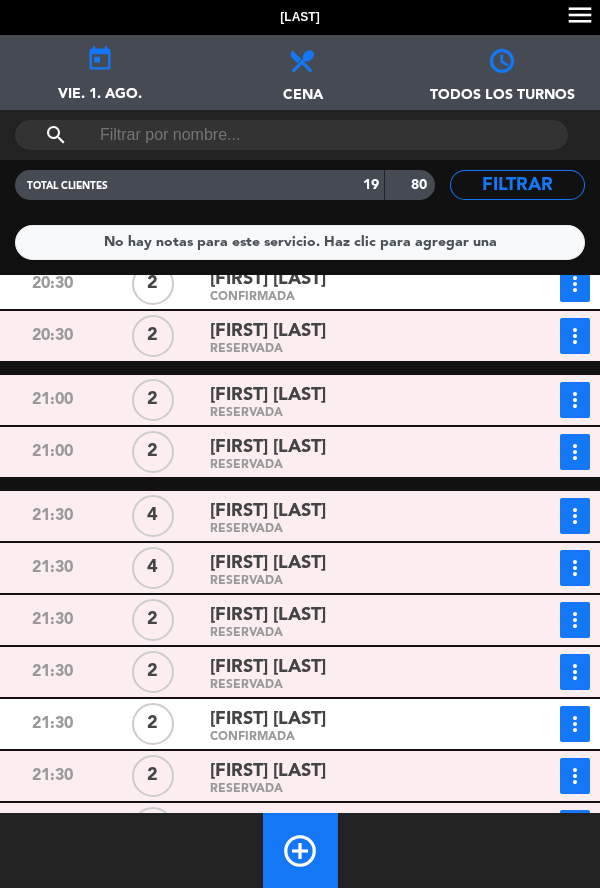 click on "RESERVADA" 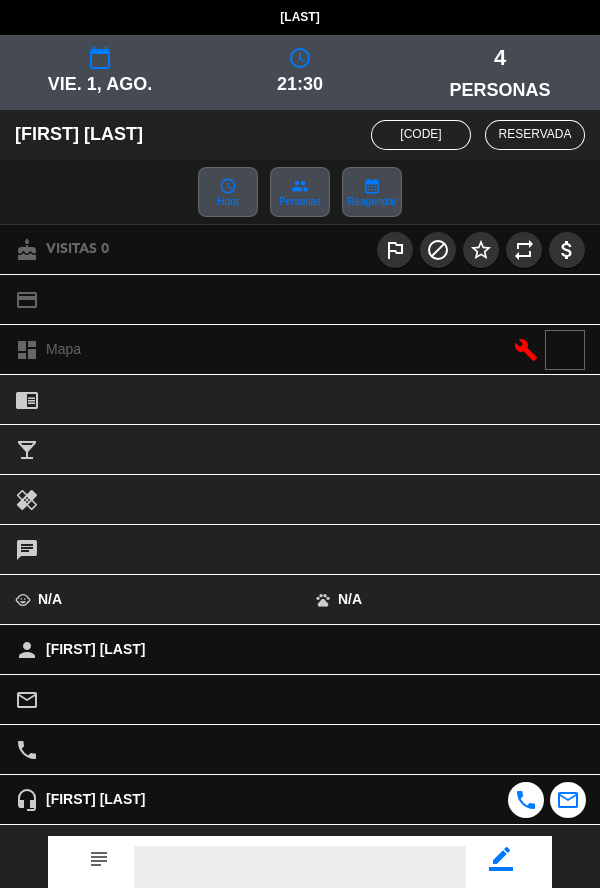 click 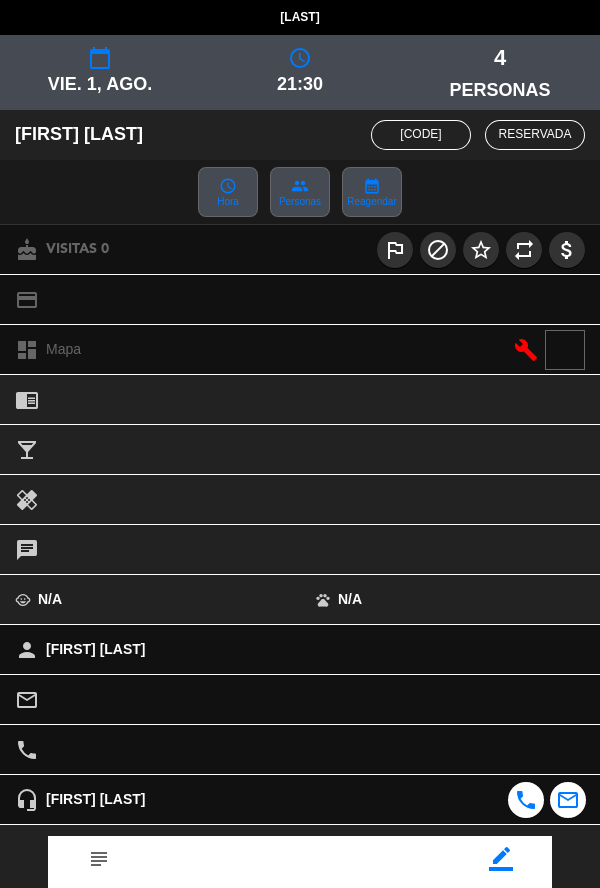 click on "border_color" 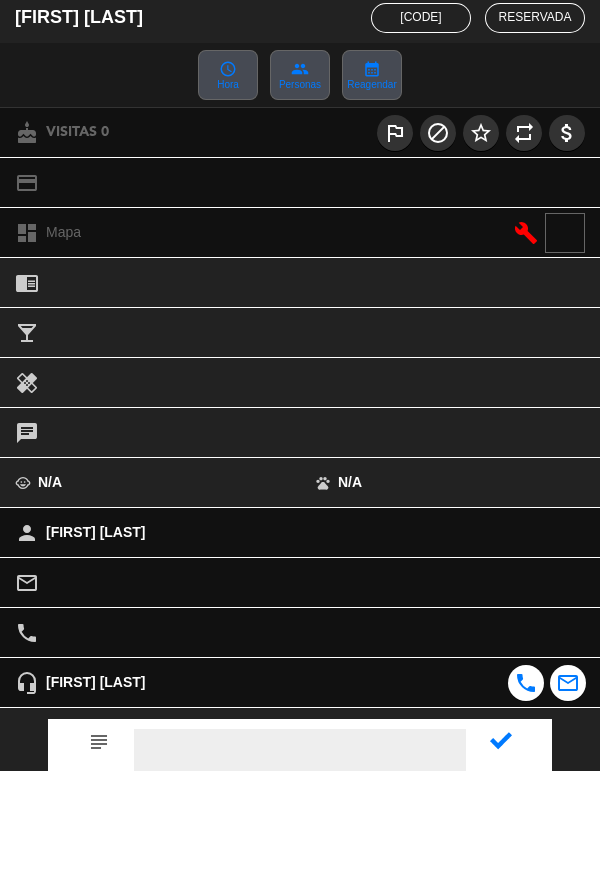 scroll, scrollTop: 0, scrollLeft: 0, axis: both 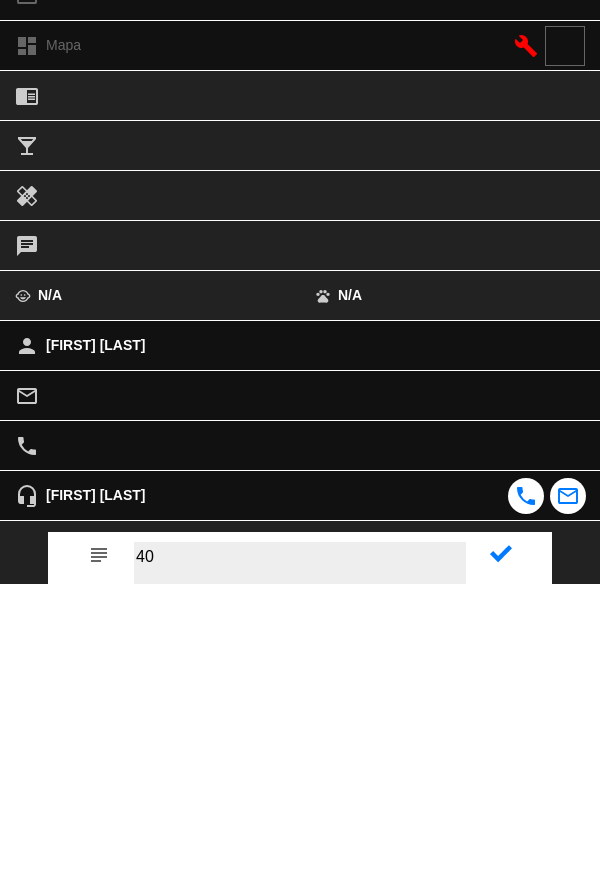type on "40" 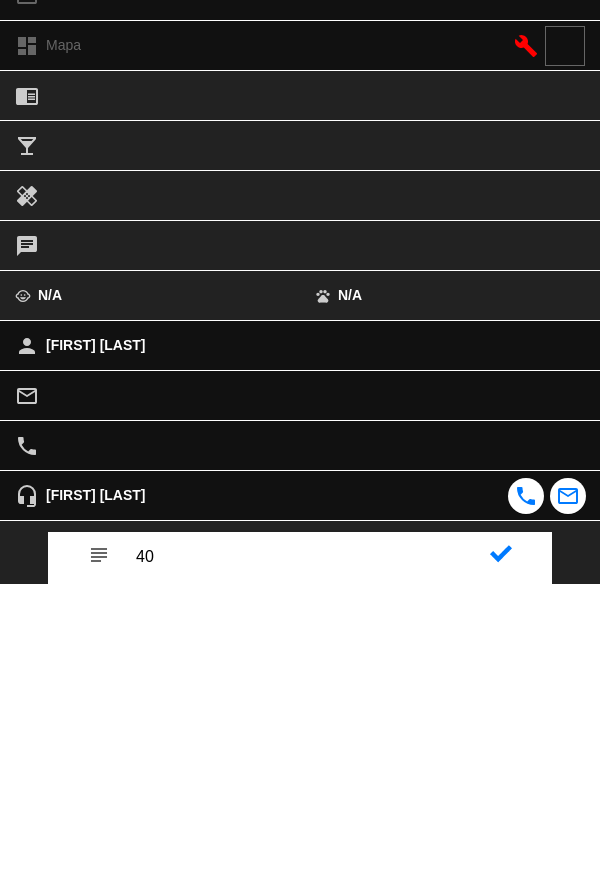 click 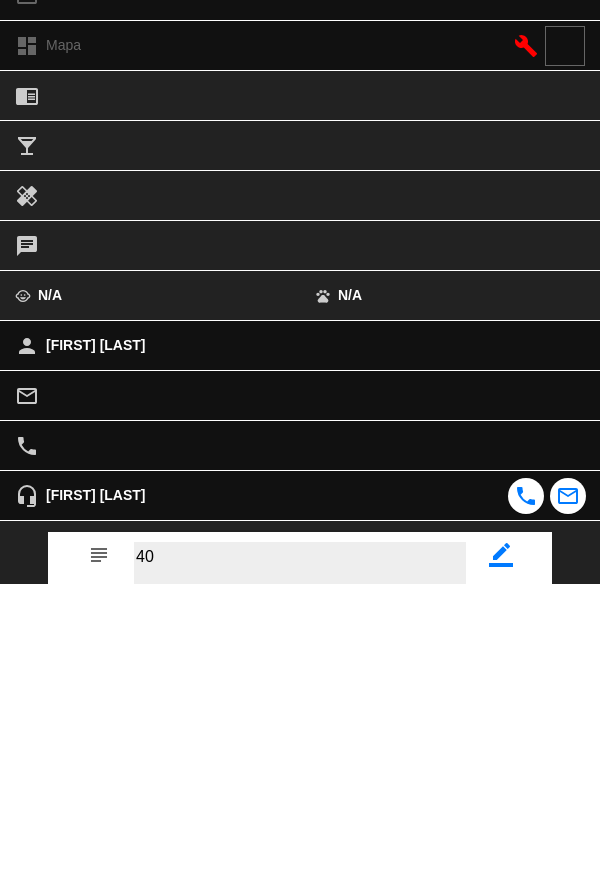 scroll, scrollTop: 0, scrollLeft: 0, axis: both 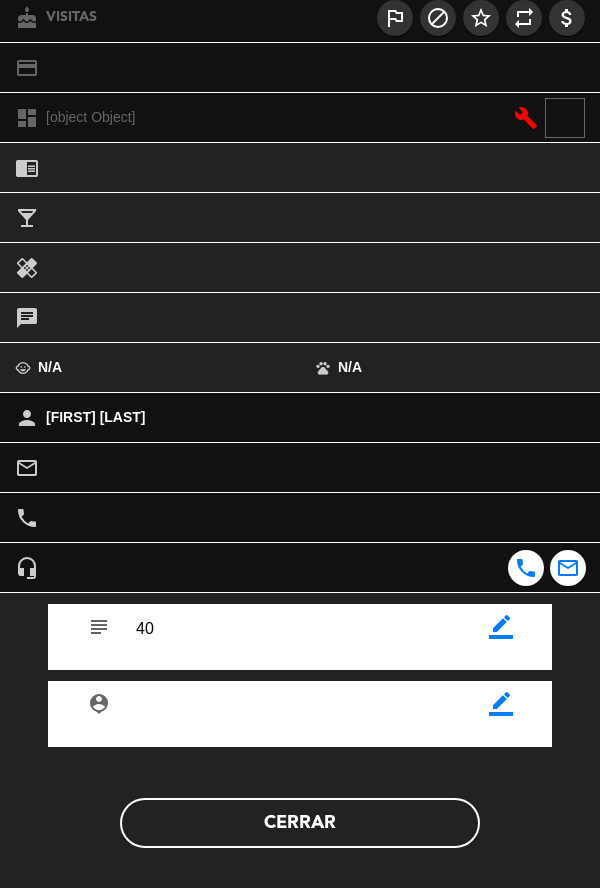 click on "Cerrar" 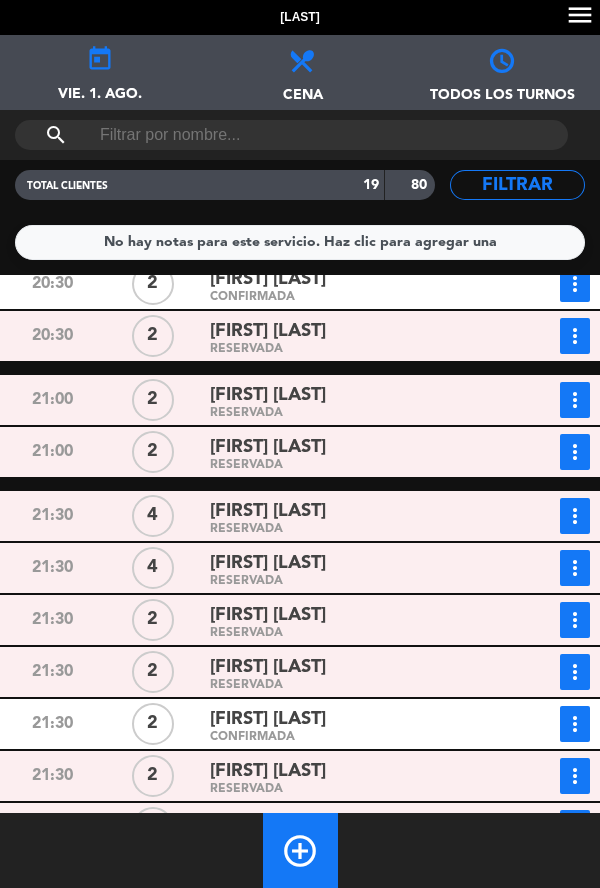 click on "[TIME] [NUMBER] [FIRST] [LAST] RESERVADA more_vert Estado de la reserva [PHONE] [EMAIL]" 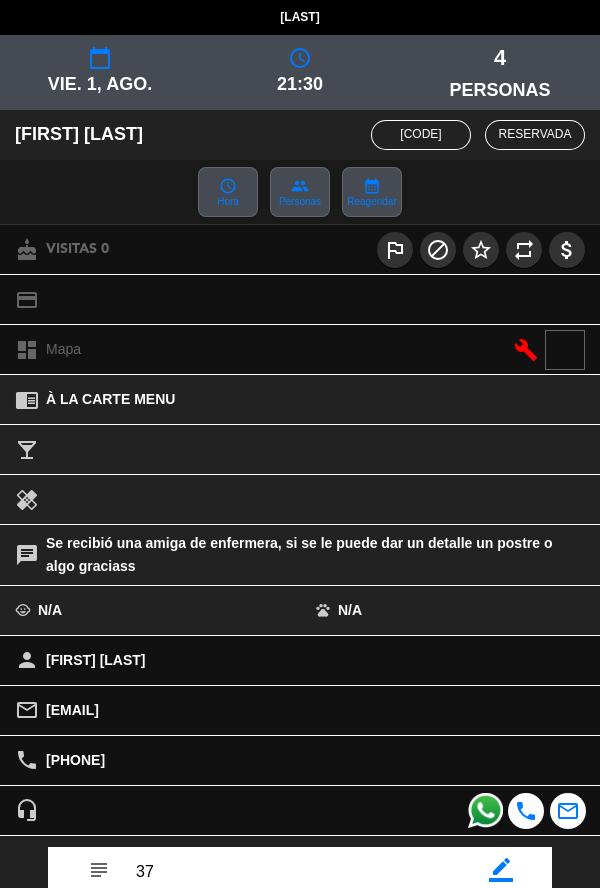 scroll, scrollTop: 243, scrollLeft: 0, axis: vertical 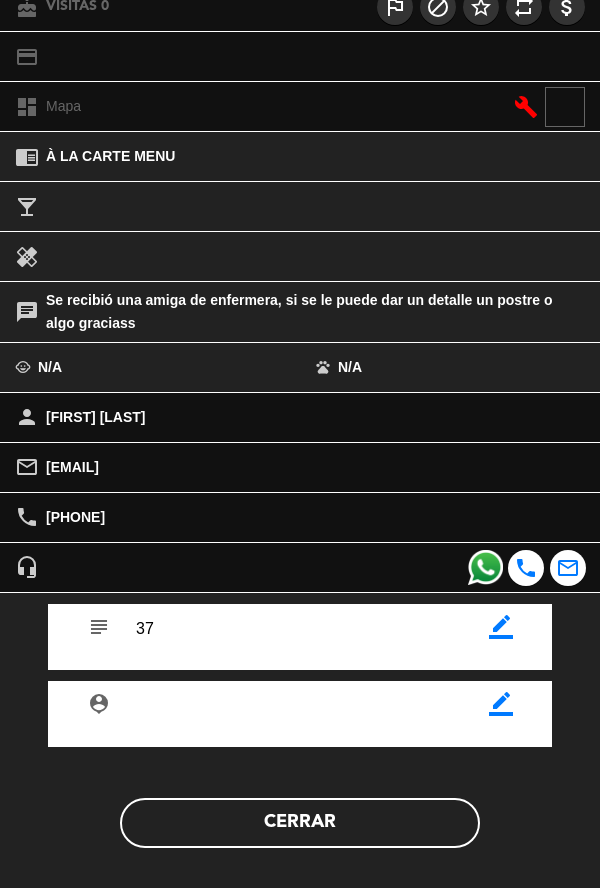 click on "border_color" 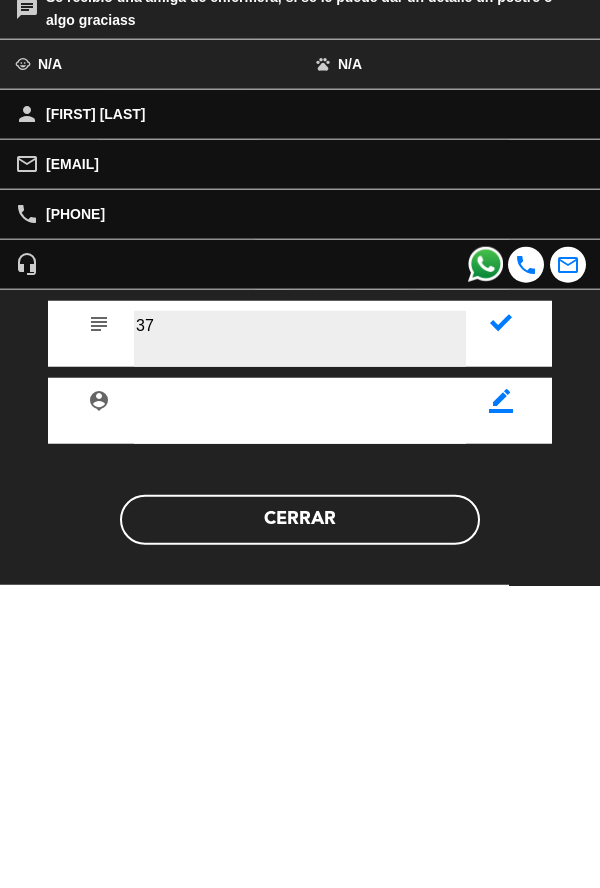 scroll, scrollTop: 0, scrollLeft: 0, axis: both 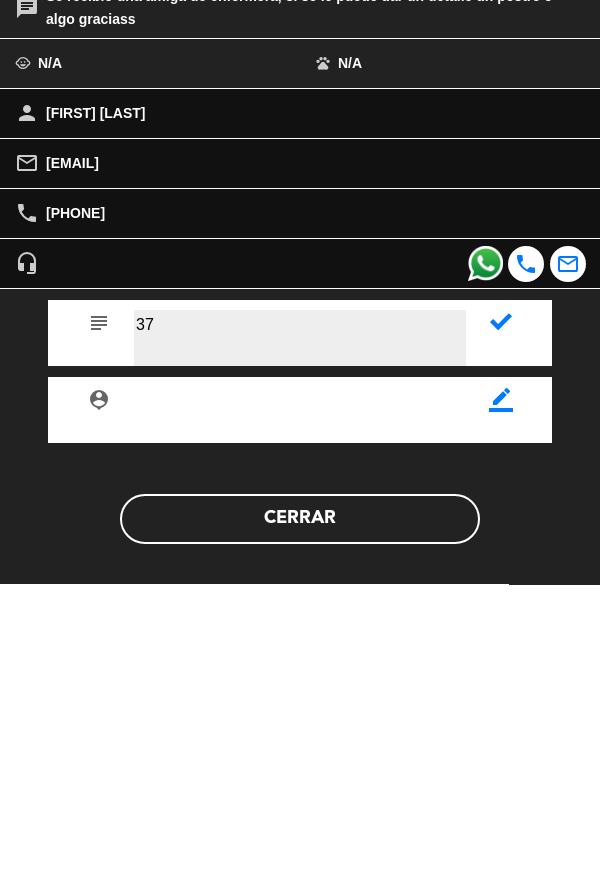 type on "3" 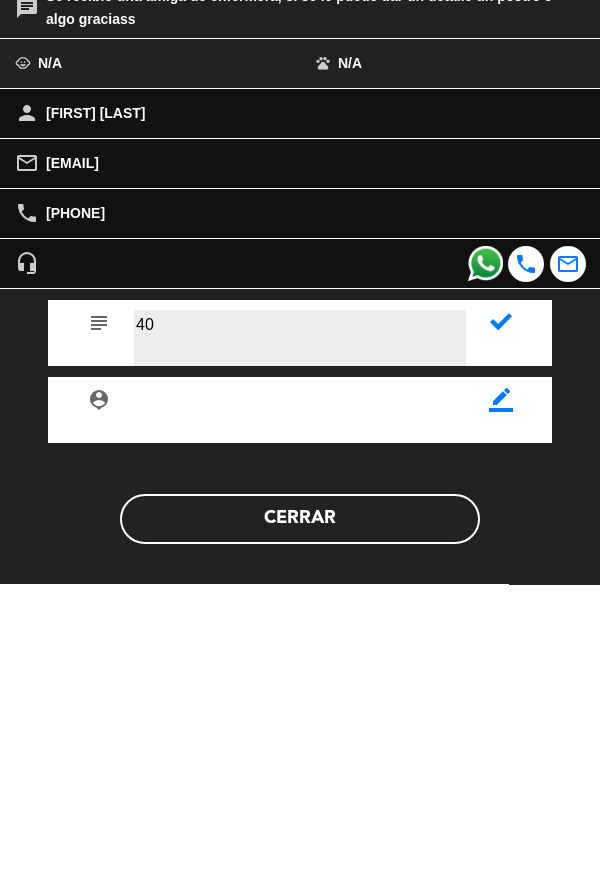 type on "40" 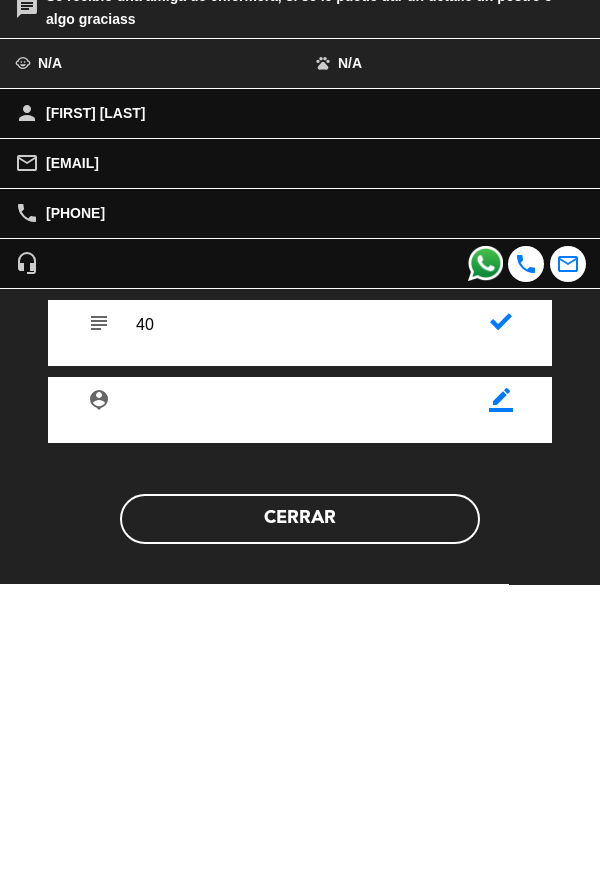 click 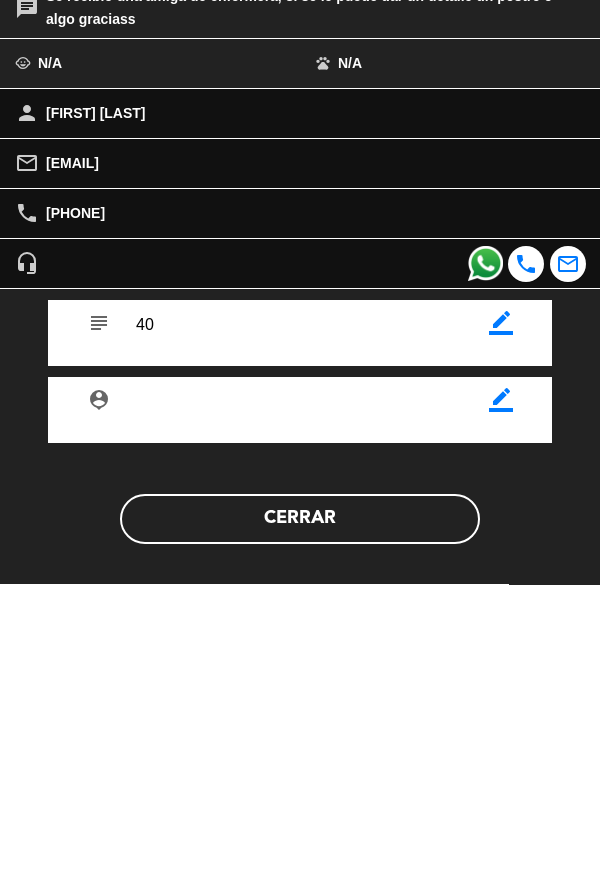 scroll, scrollTop: 0, scrollLeft: 0, axis: both 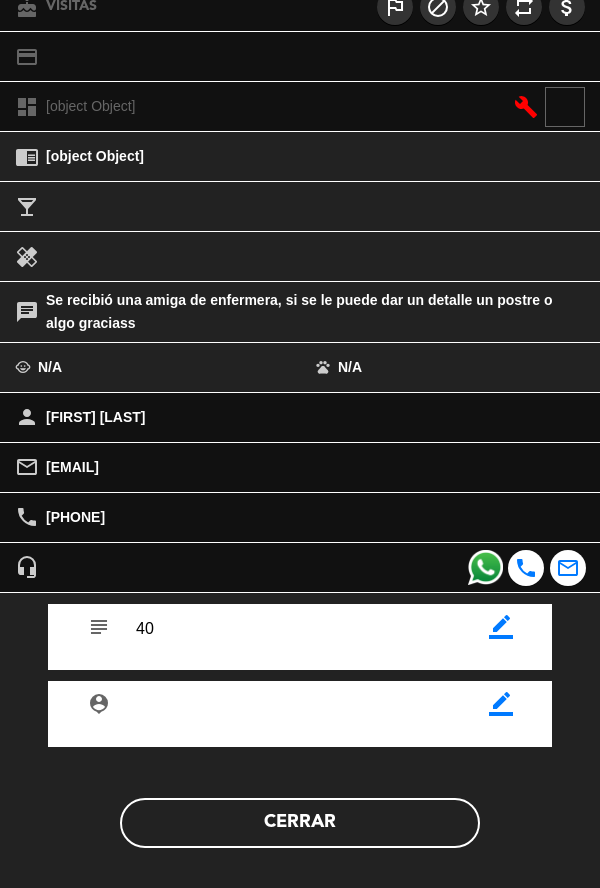 click on "Cerrar" 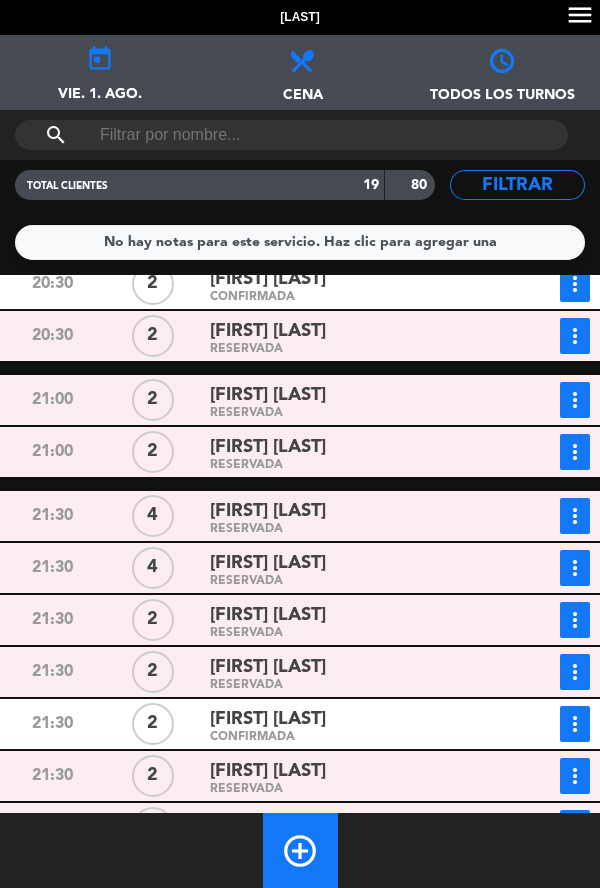 scroll, scrollTop: 343, scrollLeft: 0, axis: vertical 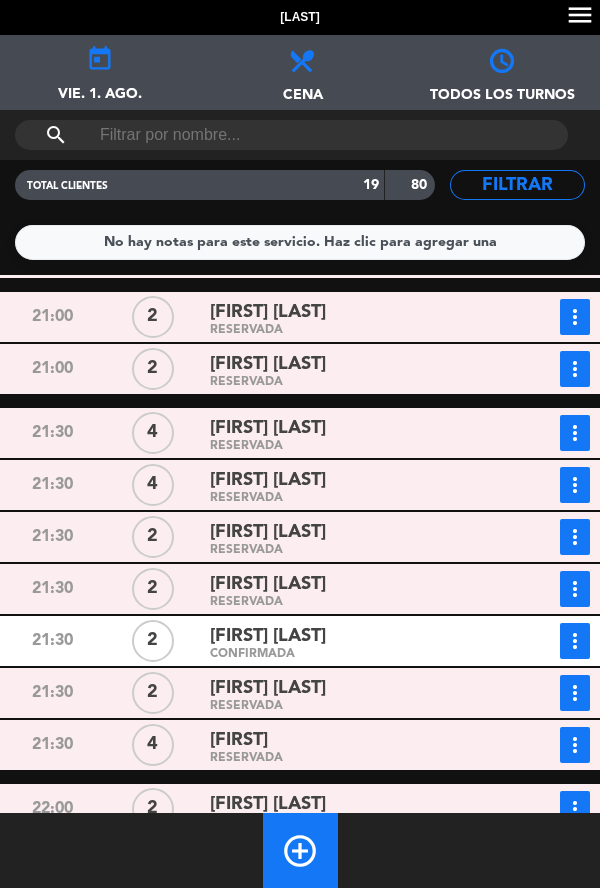 click on "[FIRST] [LAST]" 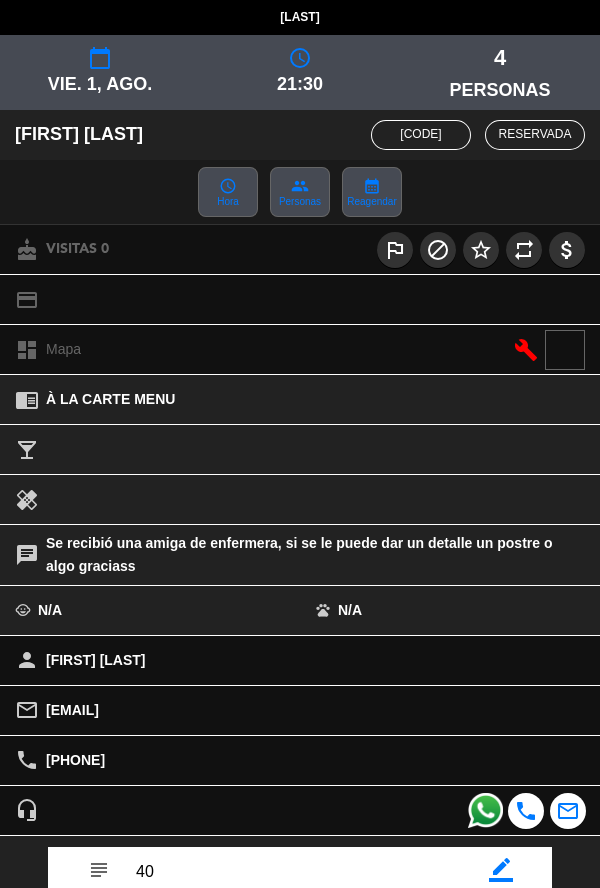 scroll, scrollTop: 243, scrollLeft: 0, axis: vertical 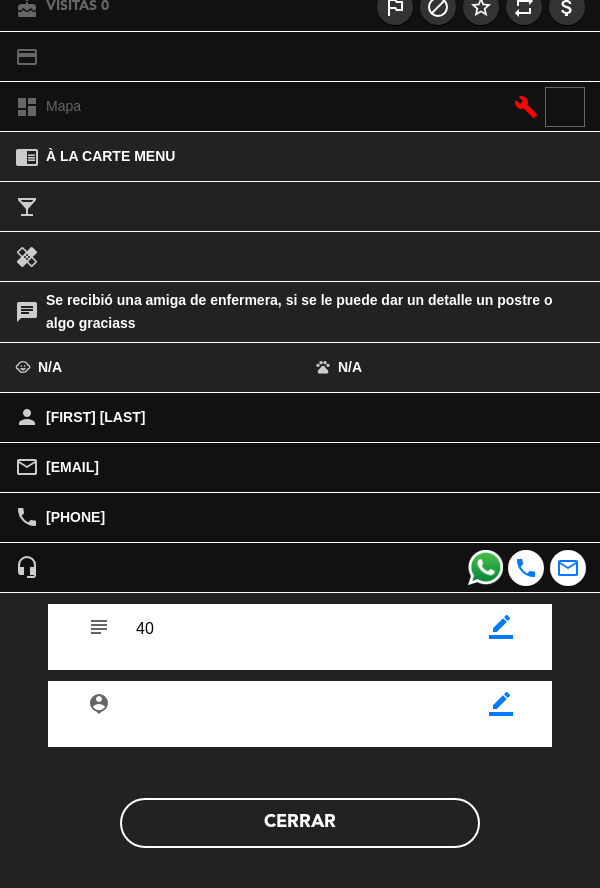 click on "Cerrar" 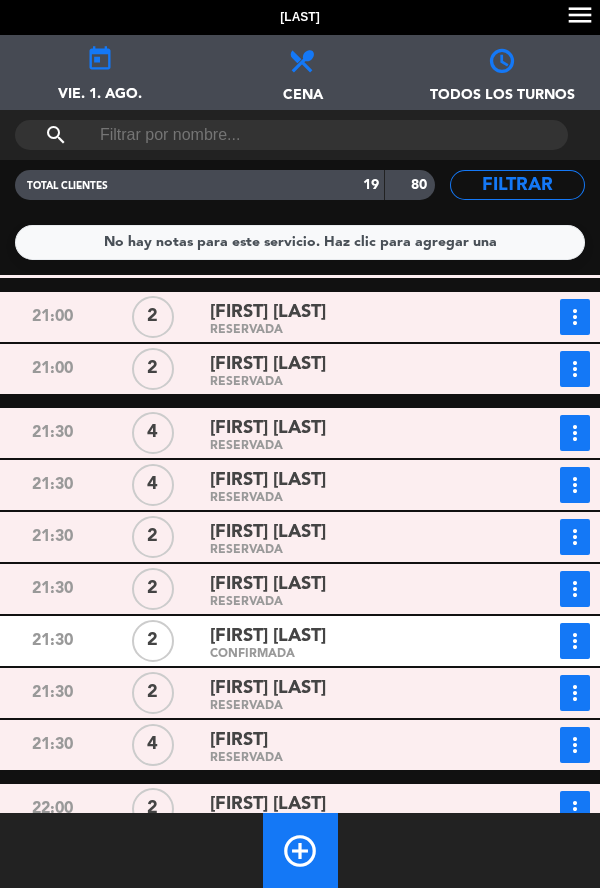 scroll, scrollTop: 494, scrollLeft: 0, axis: vertical 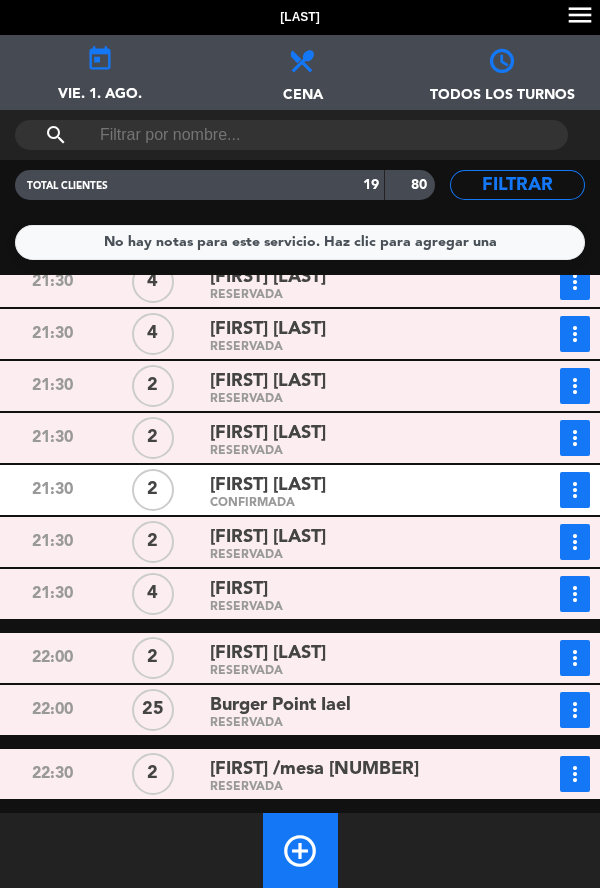 click on "RESERVADA" 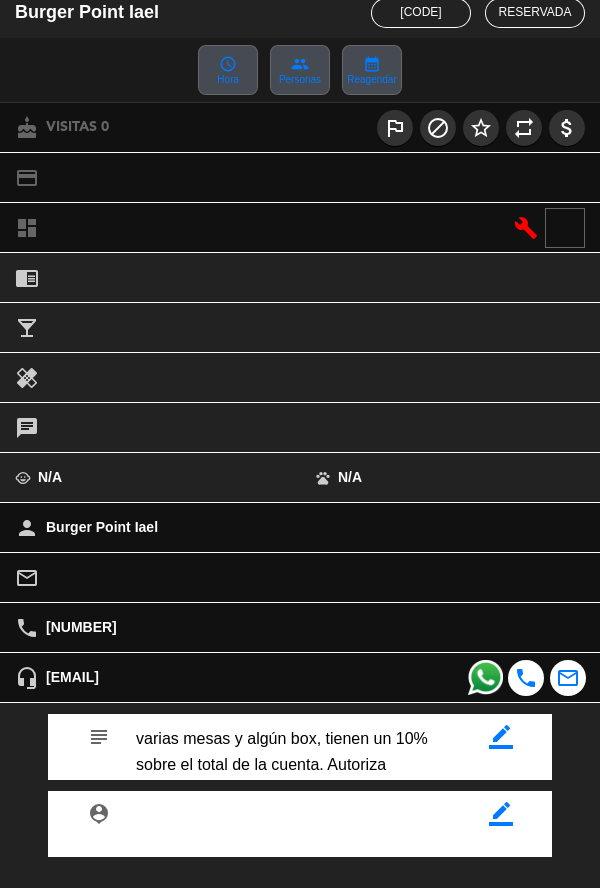 scroll, scrollTop: 136, scrollLeft: 0, axis: vertical 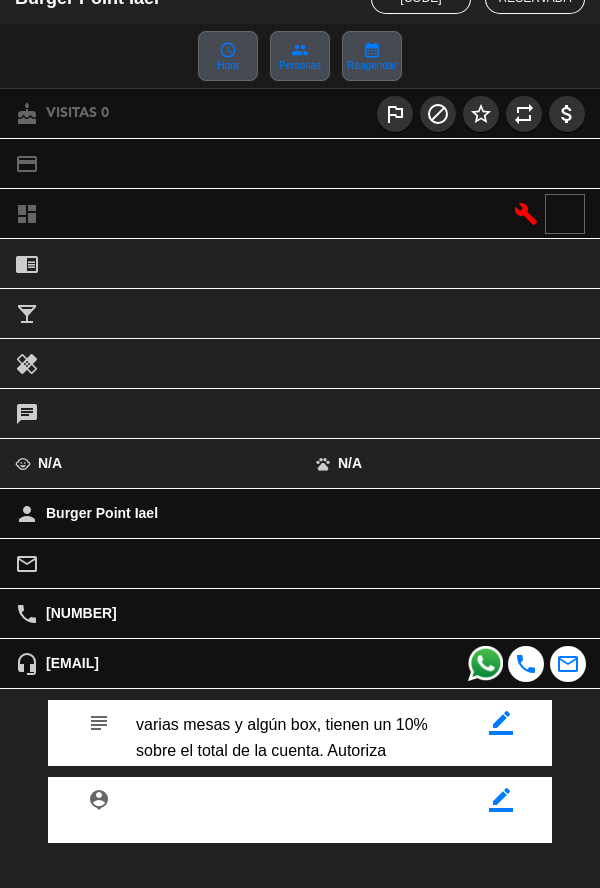 click on "Cerrar" 